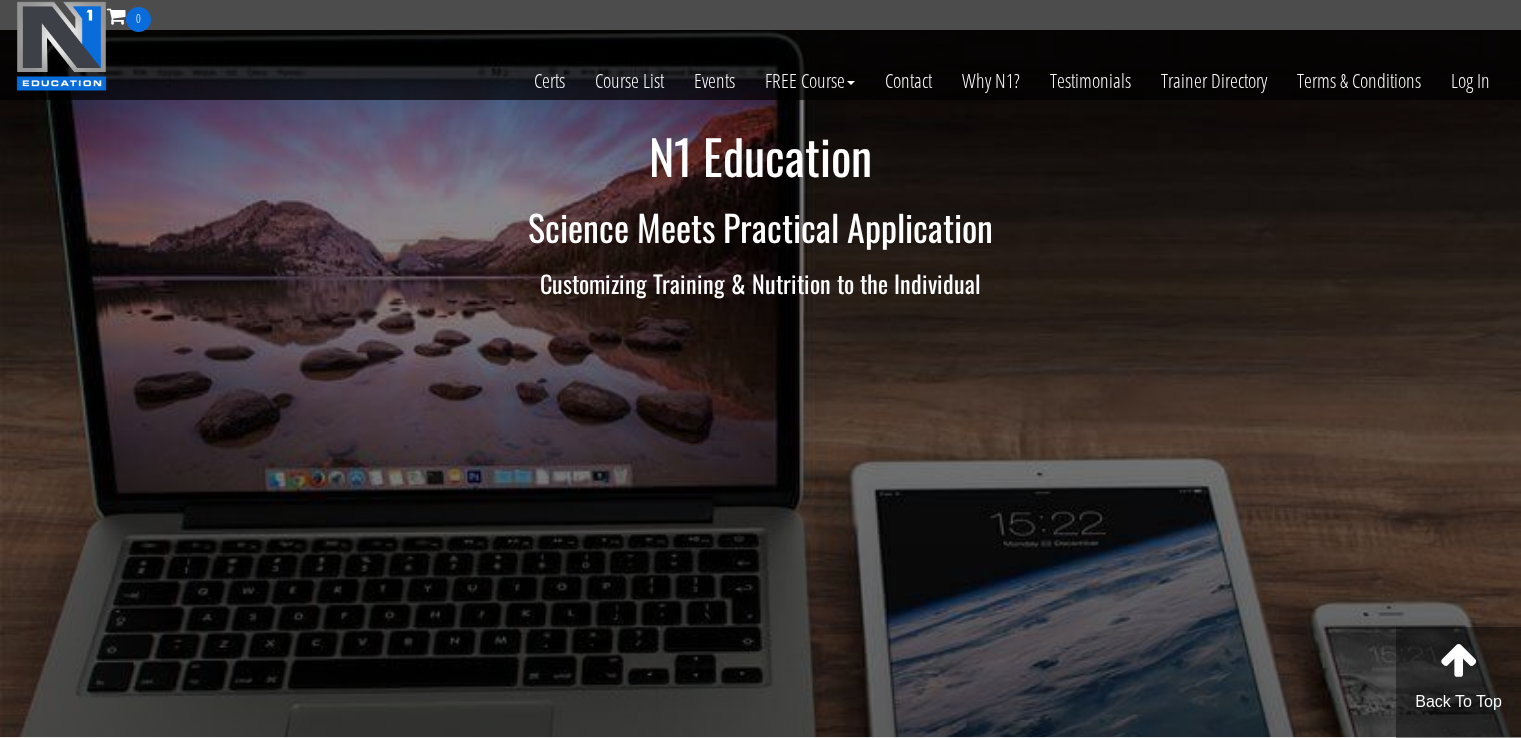 scroll, scrollTop: 0, scrollLeft: 0, axis: both 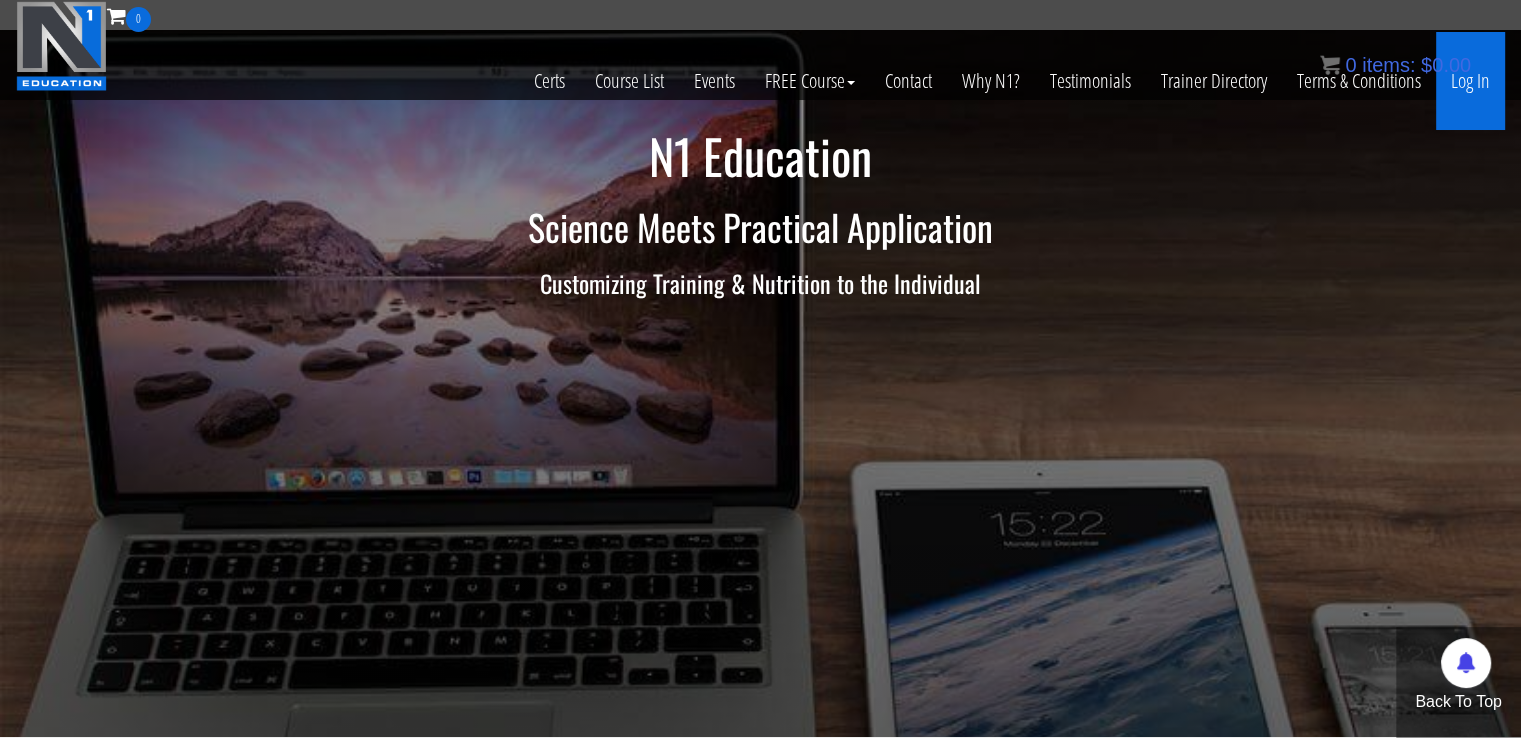 click on "Log In" at bounding box center (1470, 81) 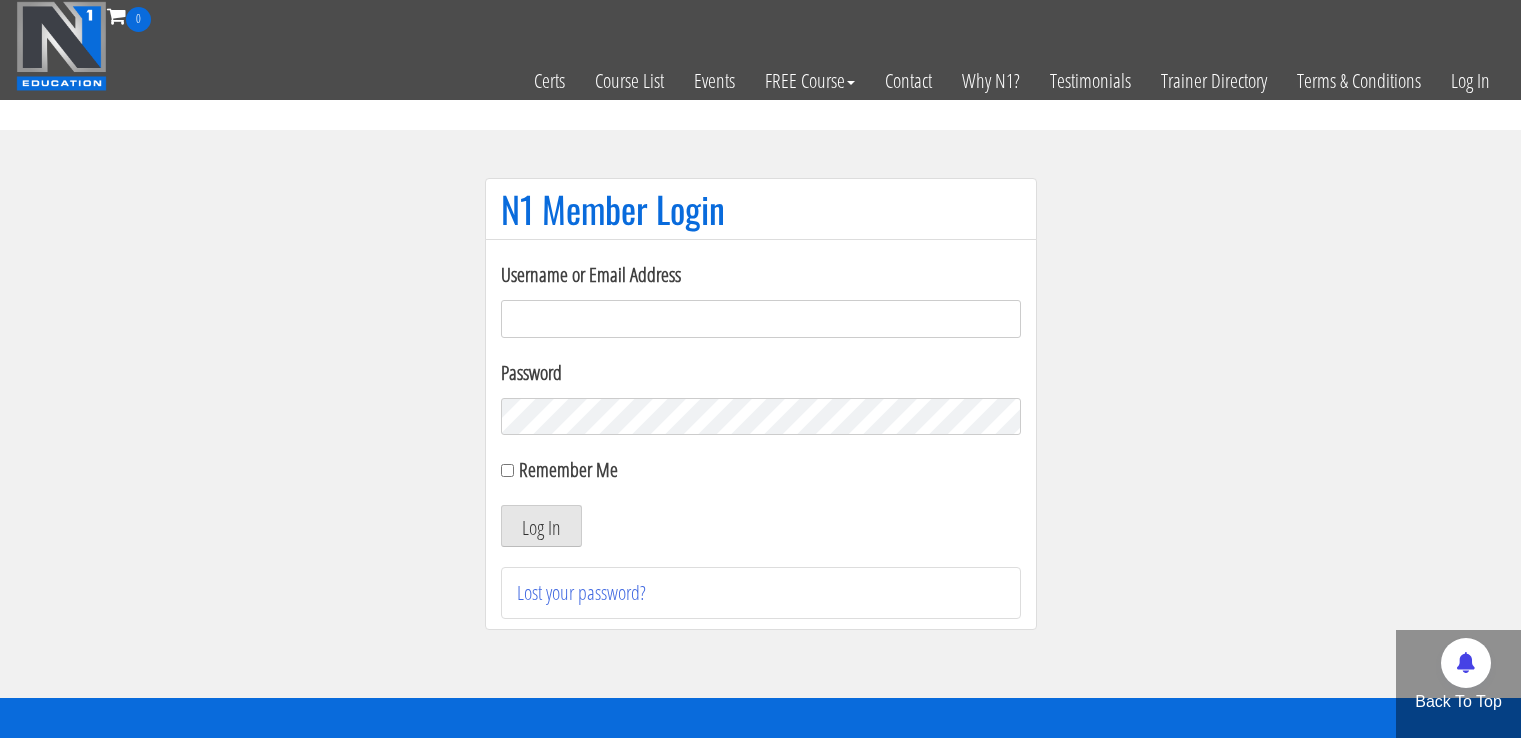 scroll, scrollTop: 0, scrollLeft: 0, axis: both 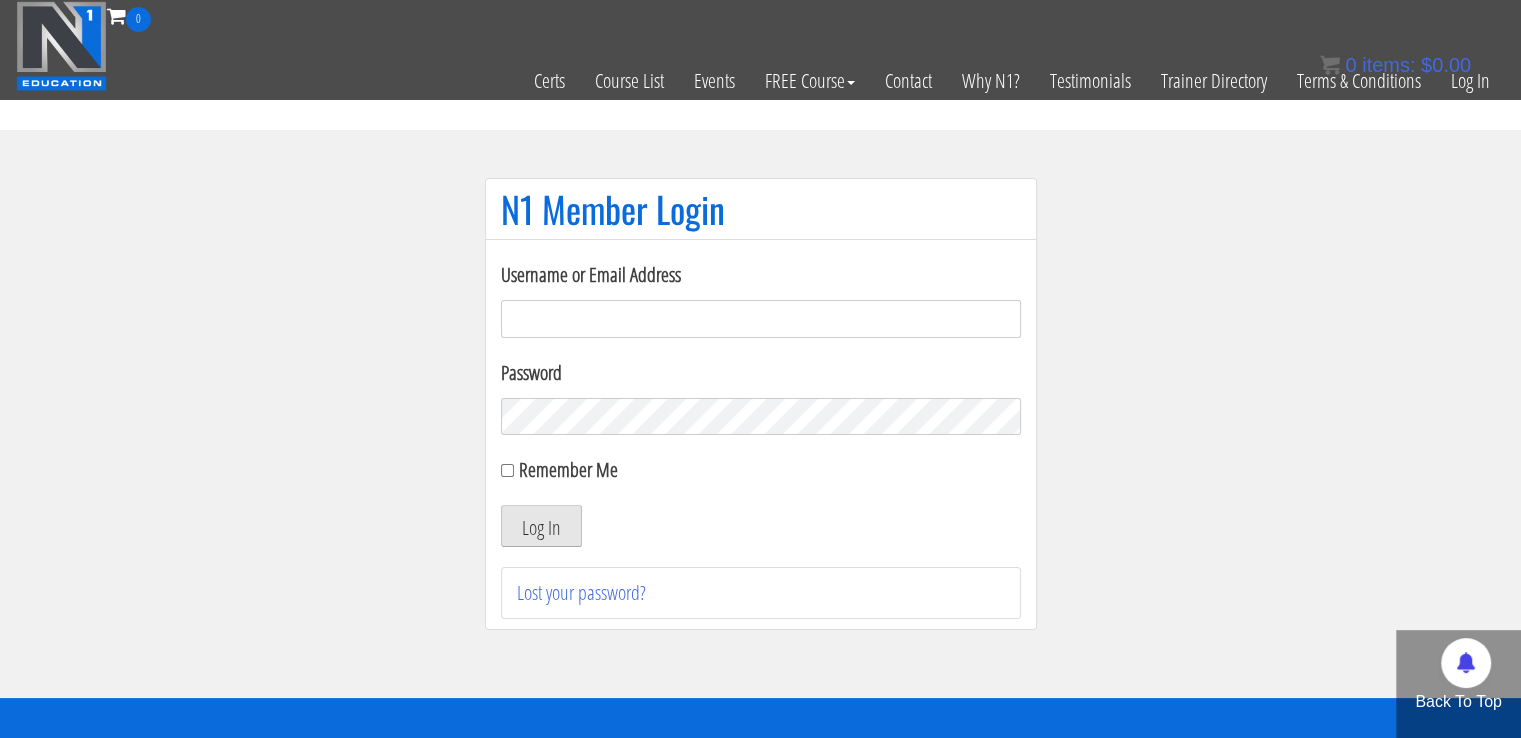 type on "[EMAIL_ADDRESS][DOMAIN_NAME]" 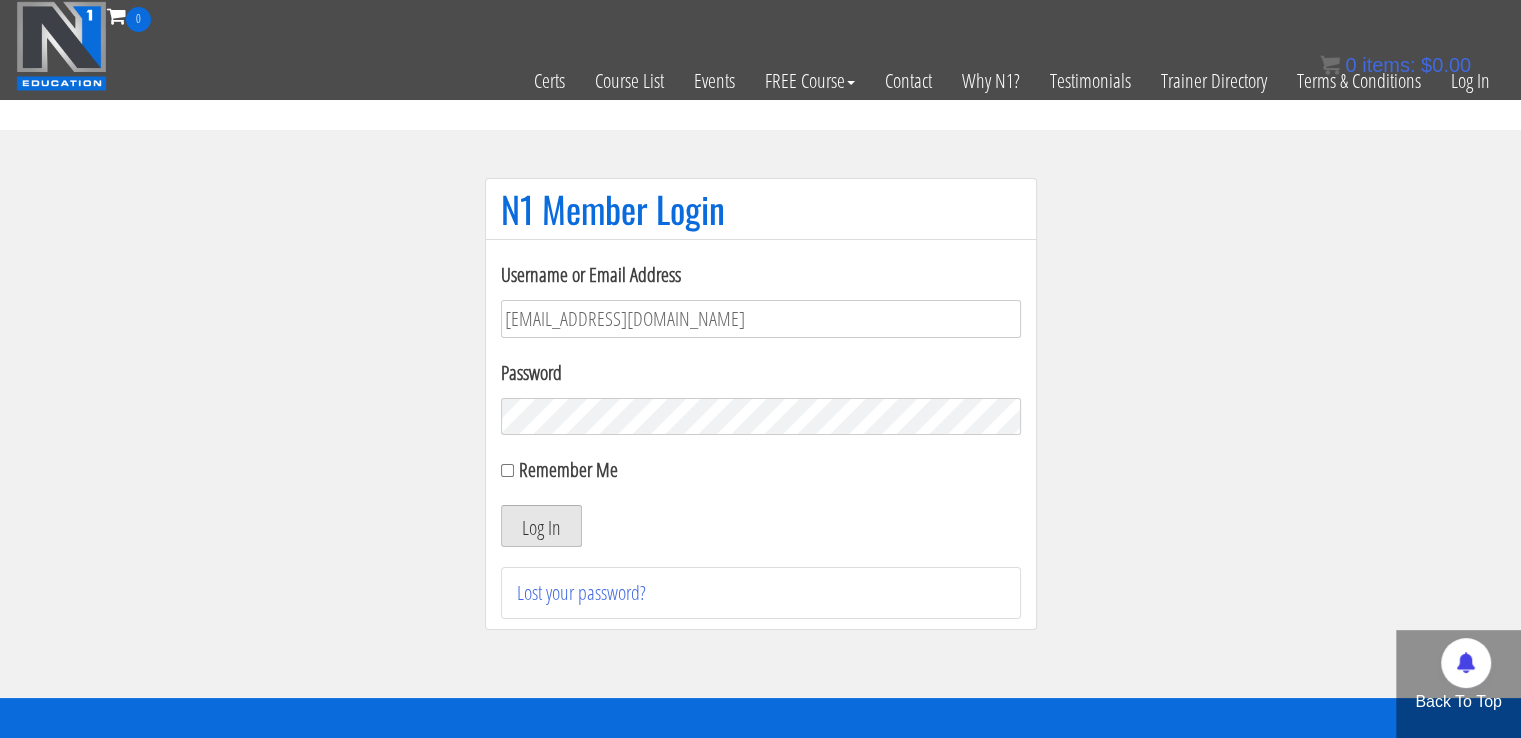 click on "Log In" at bounding box center (541, 526) 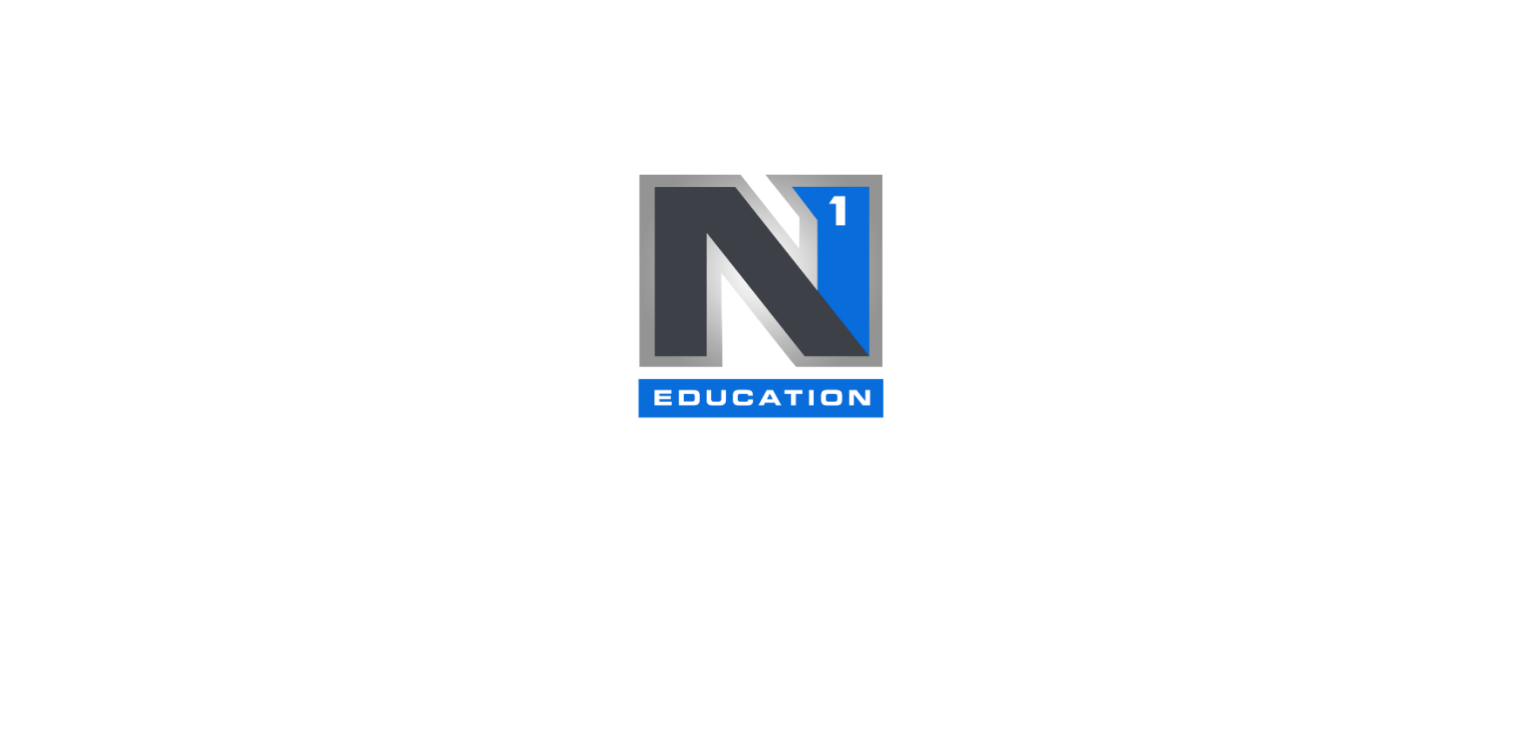 scroll, scrollTop: 0, scrollLeft: 0, axis: both 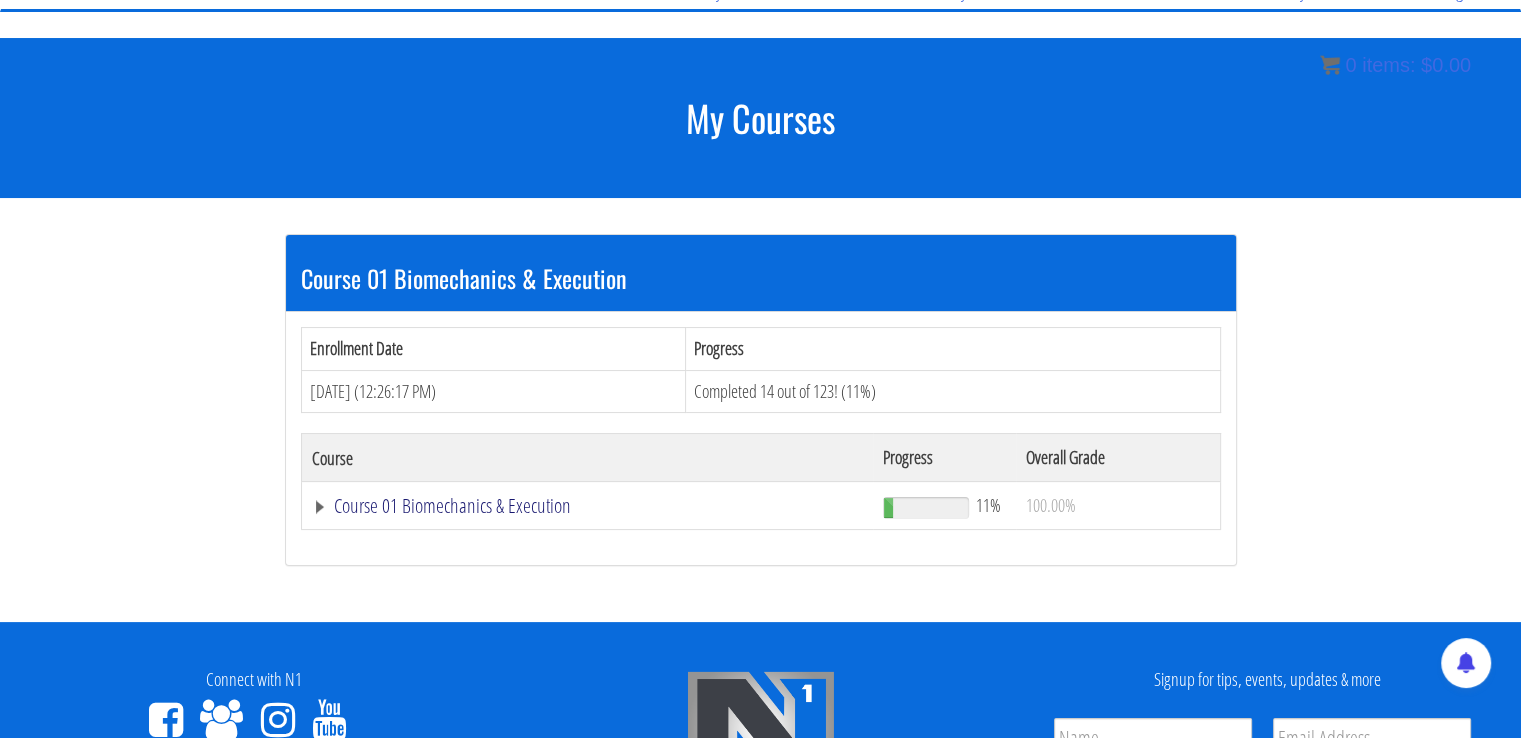 click on "Course 01 Biomechanics & Execution" at bounding box center (588, 506) 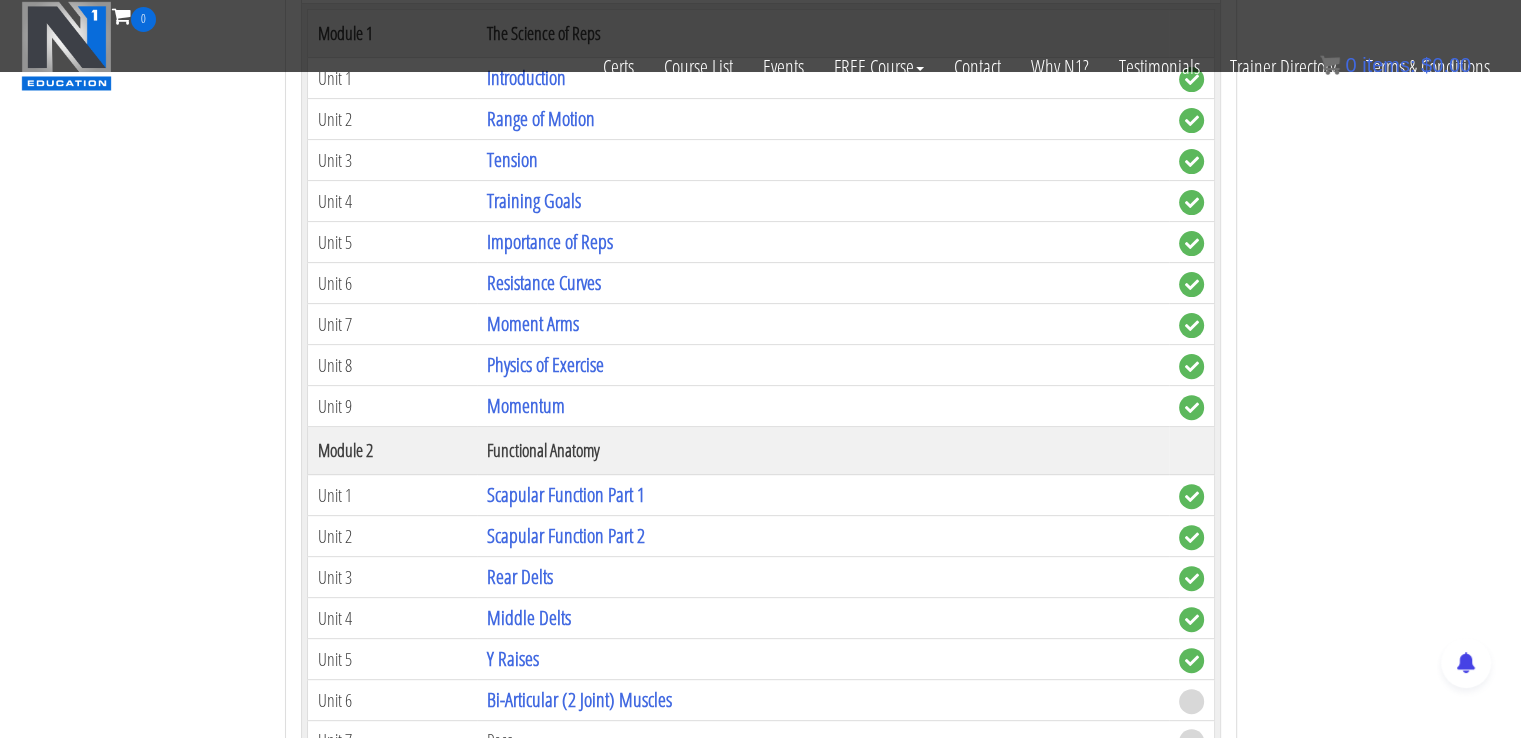 scroll, scrollTop: 692, scrollLeft: 0, axis: vertical 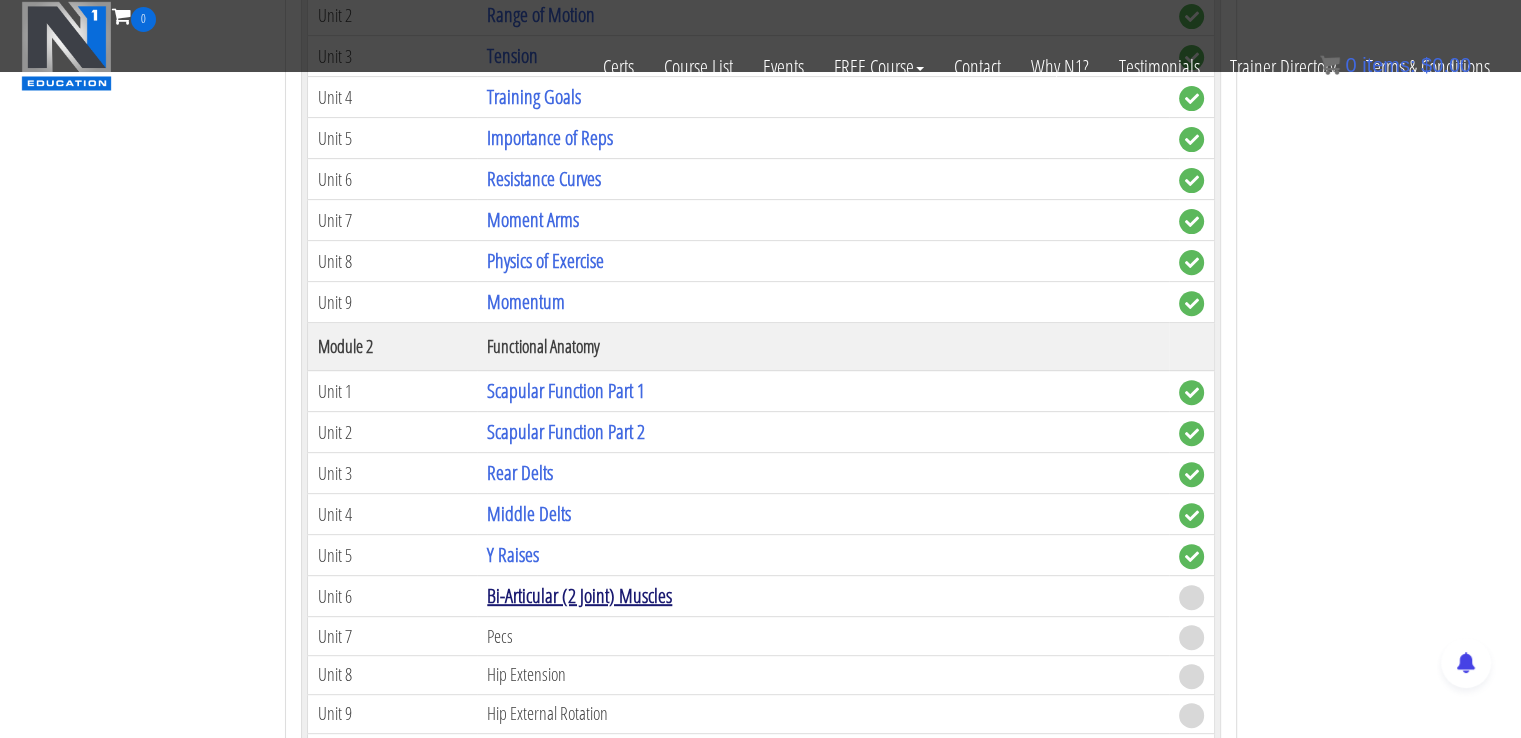 click on "Bi-Articular (2 Joint) Muscles" at bounding box center (579, 595) 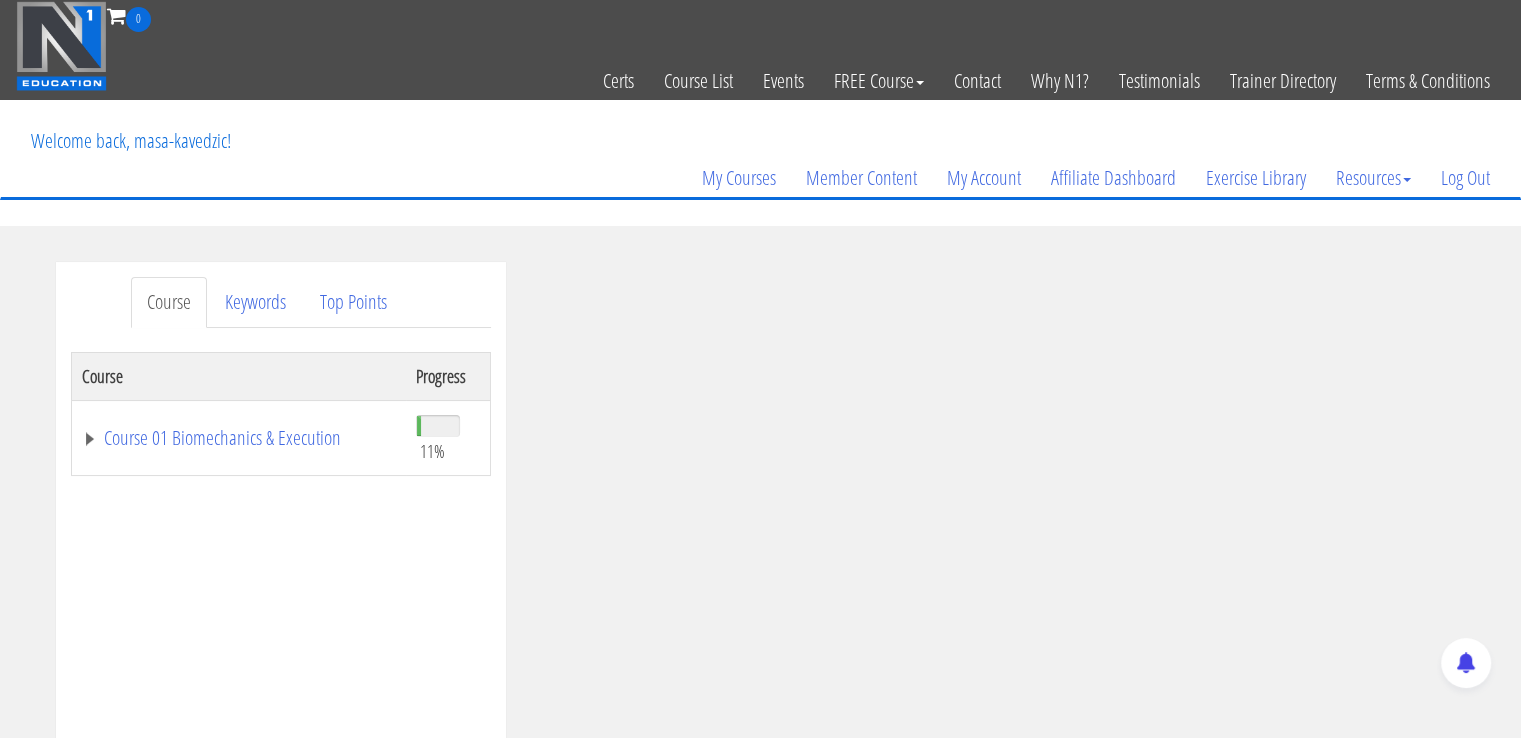 scroll, scrollTop: 0, scrollLeft: 0, axis: both 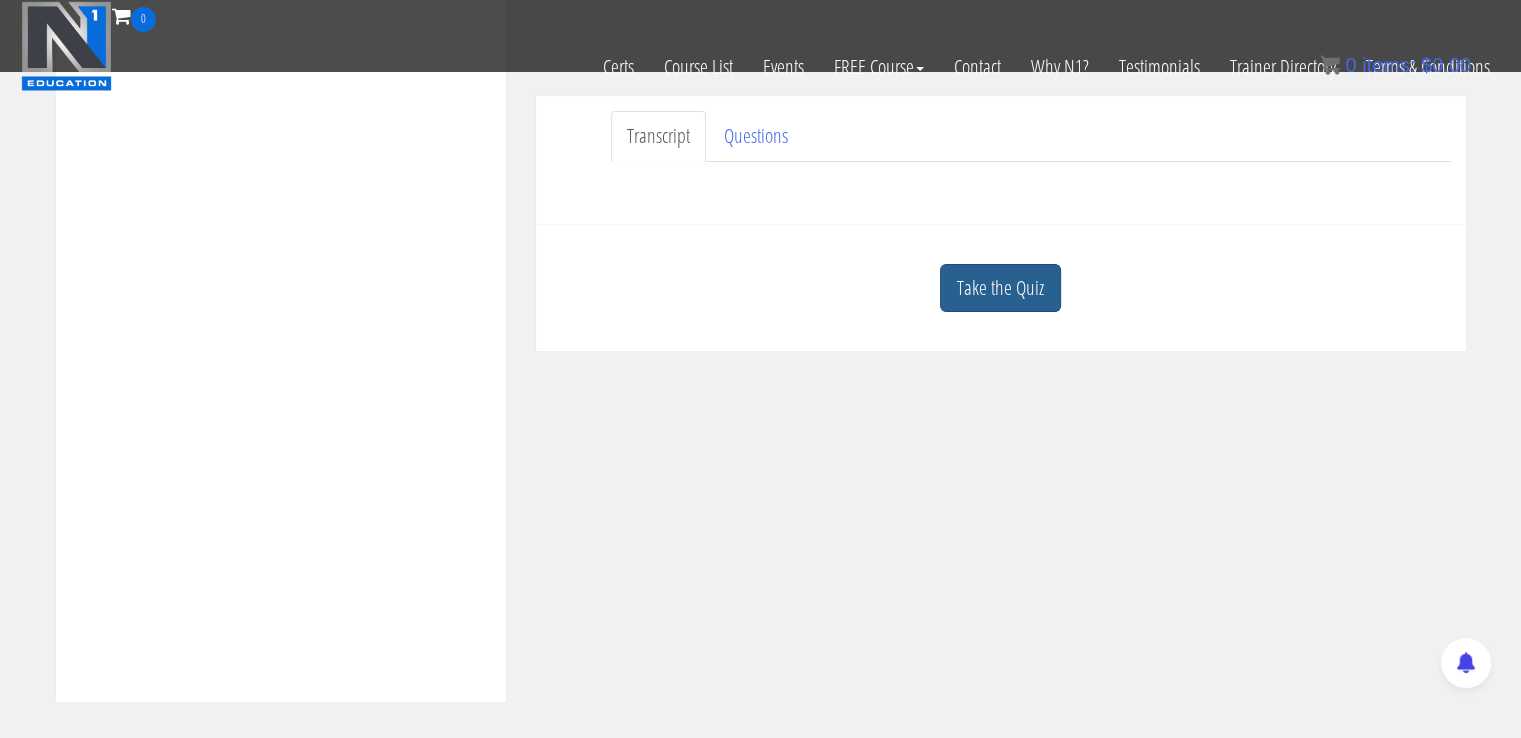 click on "Take the Quiz" at bounding box center (1000, 288) 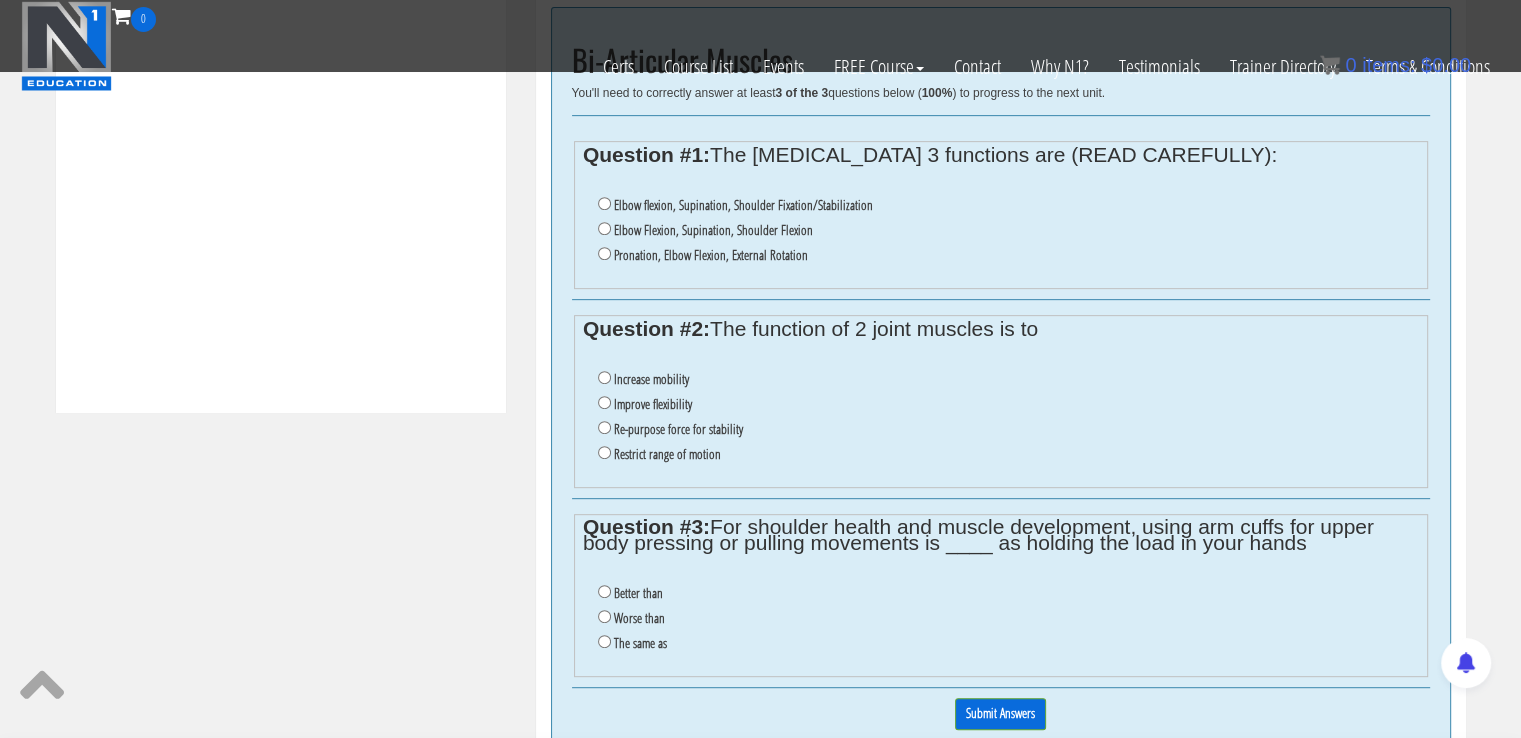 scroll, scrollTop: 866, scrollLeft: 0, axis: vertical 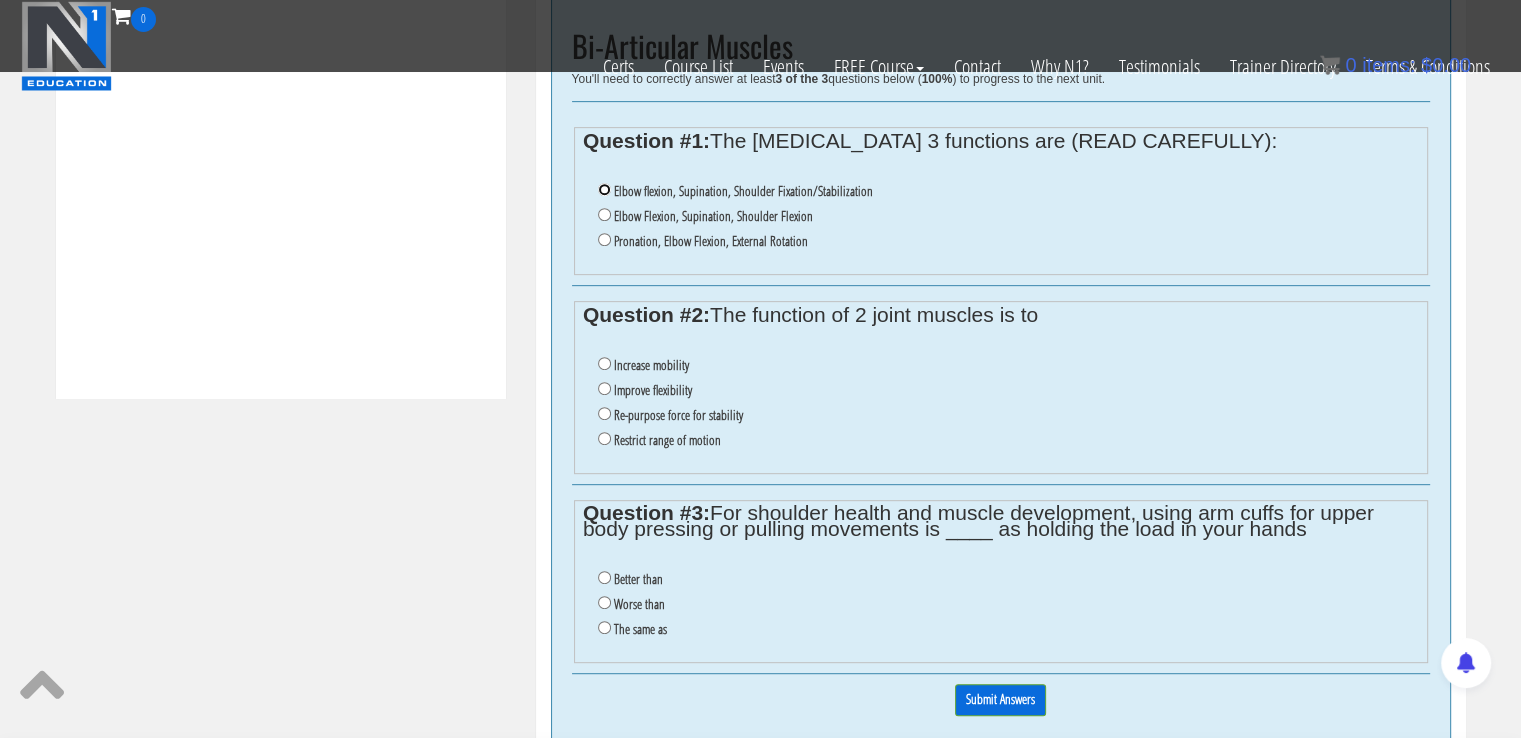 click on "Elbow flexion, Supination, Shoulder Fixation/Stabilization" at bounding box center [604, 189] 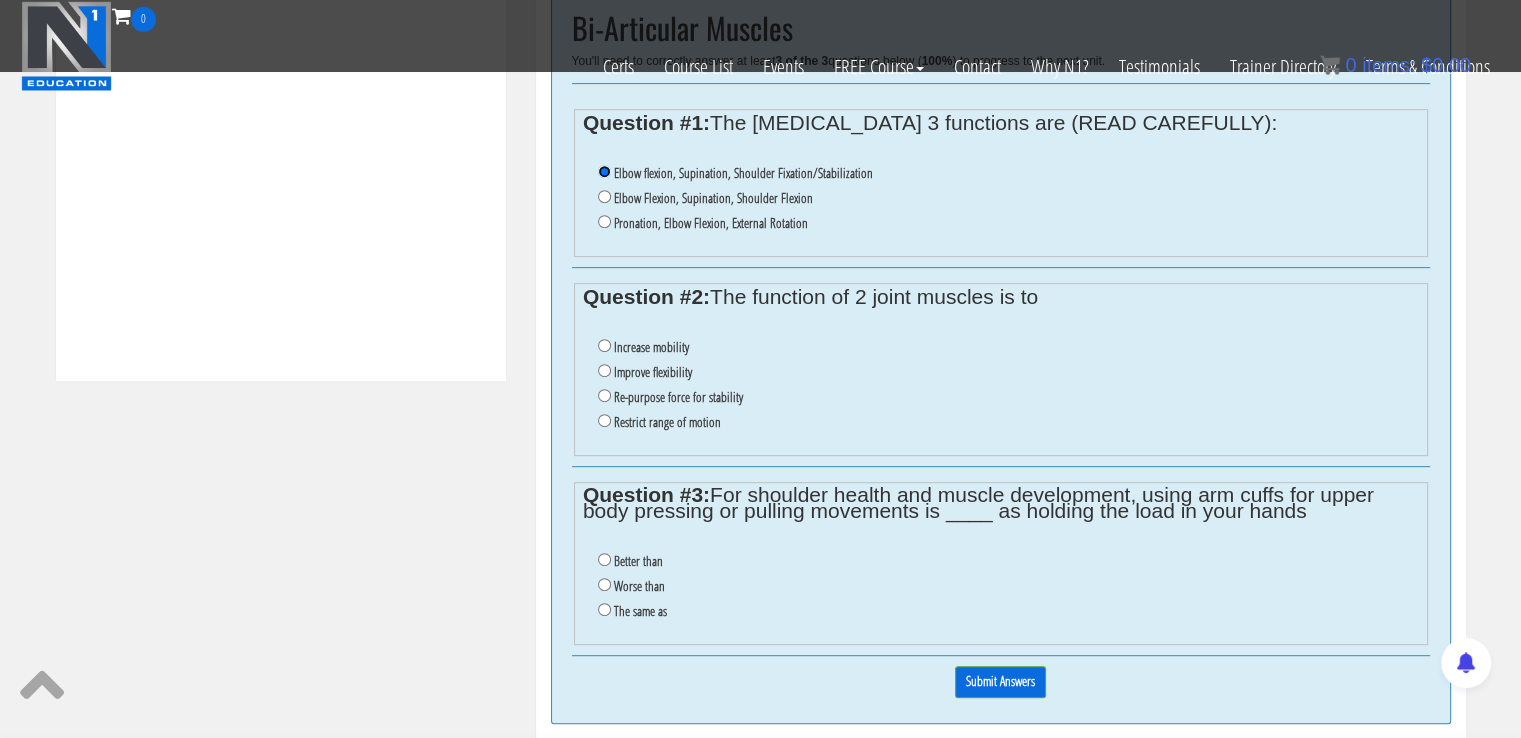 scroll, scrollTop: 887, scrollLeft: 0, axis: vertical 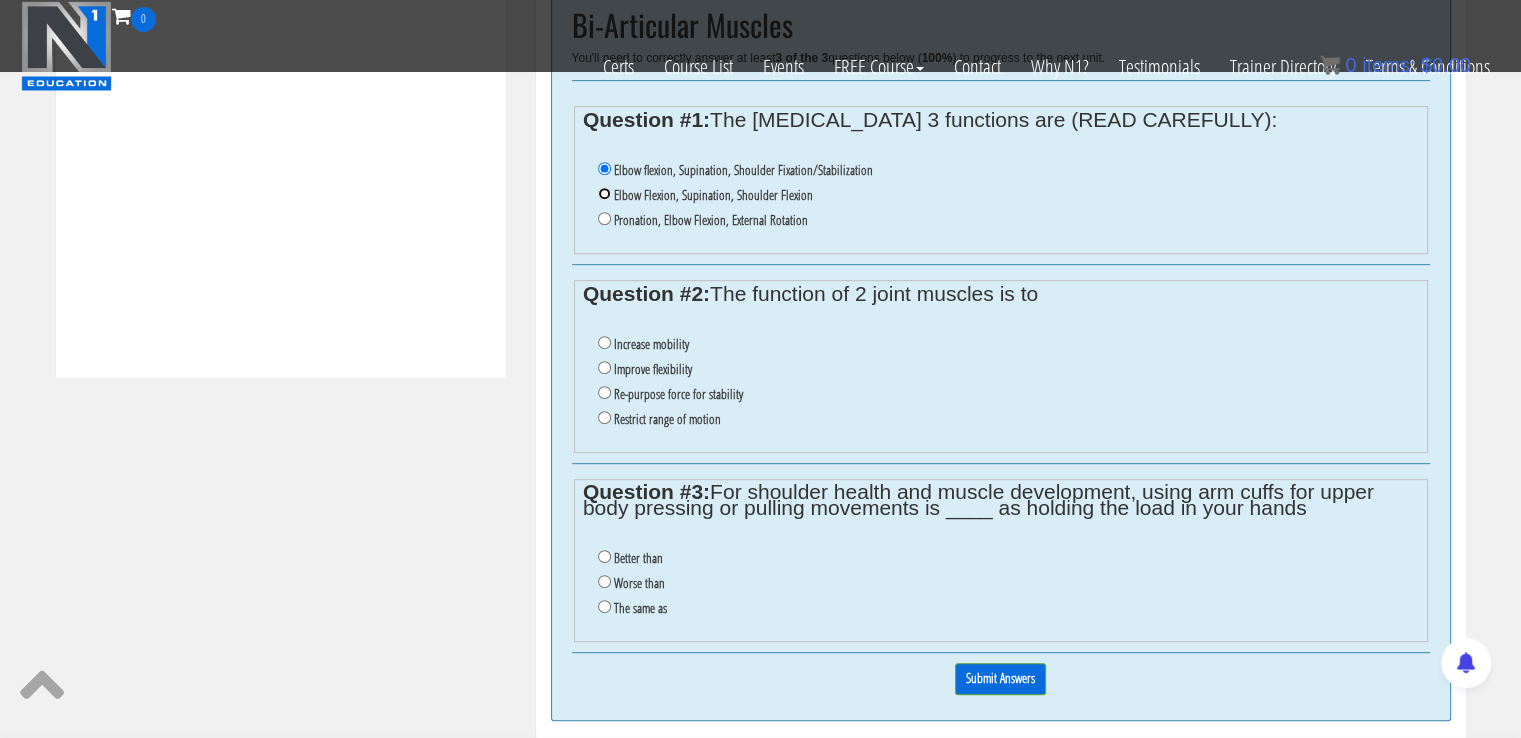 click on "Elbow Flexion, Supination, Shoulder Flexion" at bounding box center [604, 193] 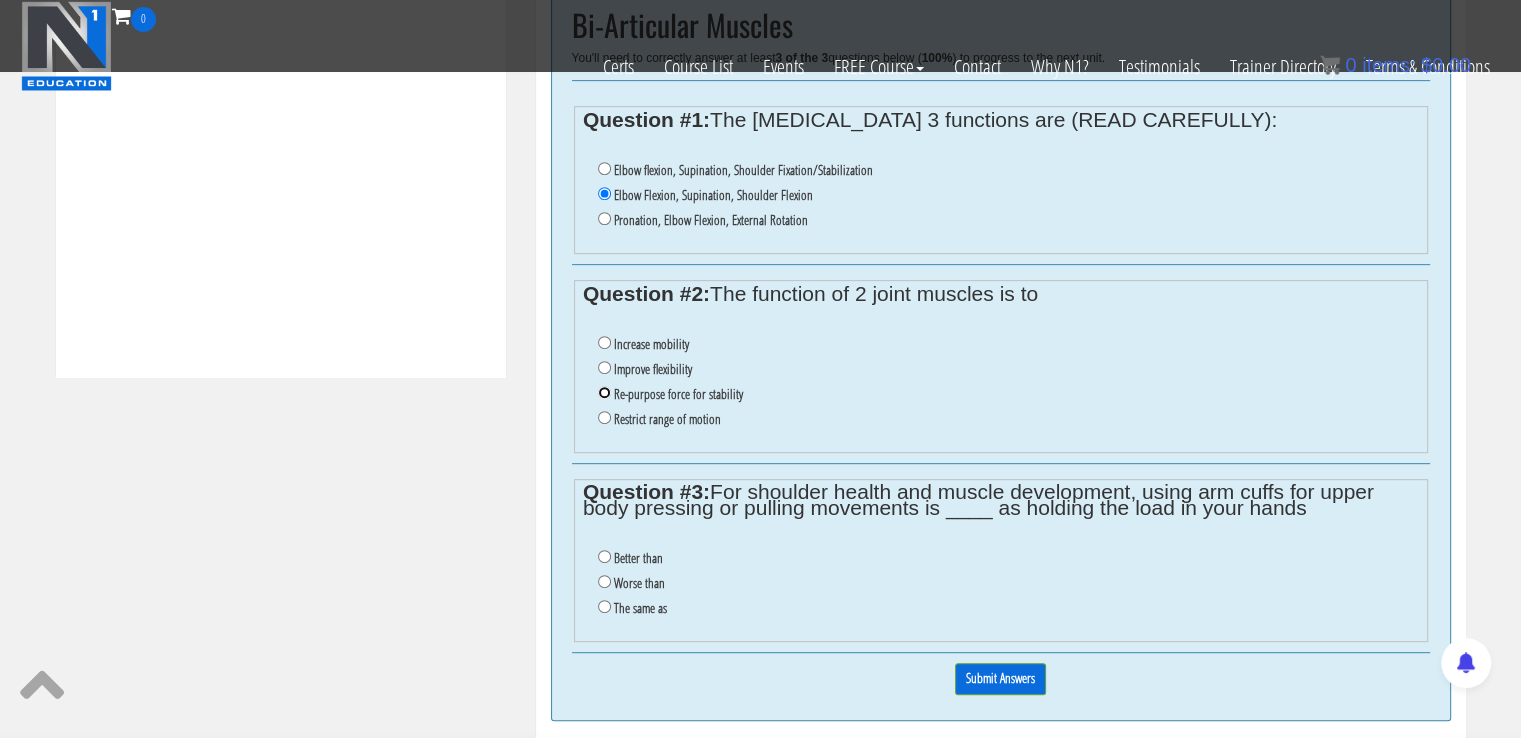click on "Re-purpose force for stability" at bounding box center [604, 392] 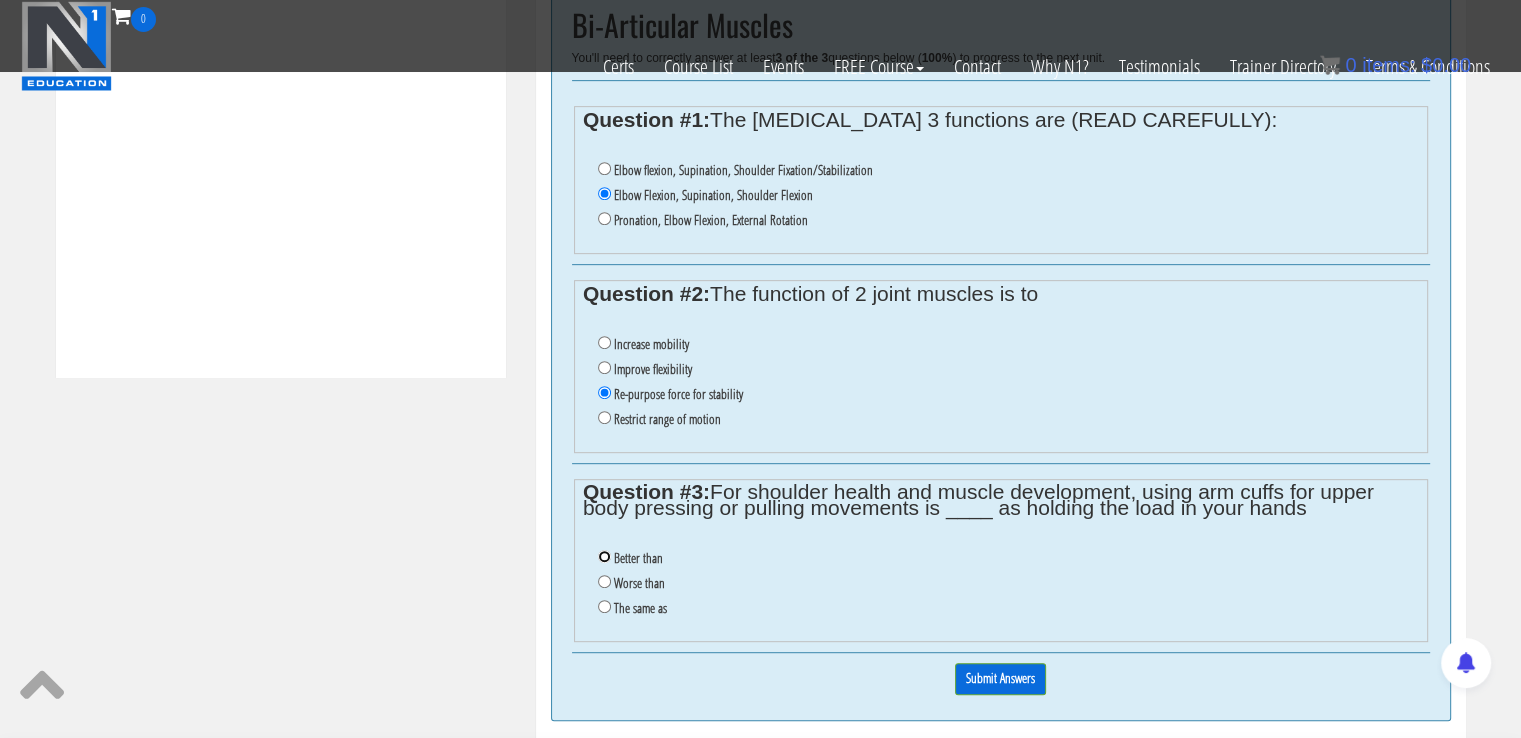 click on "Better than" at bounding box center (604, 556) 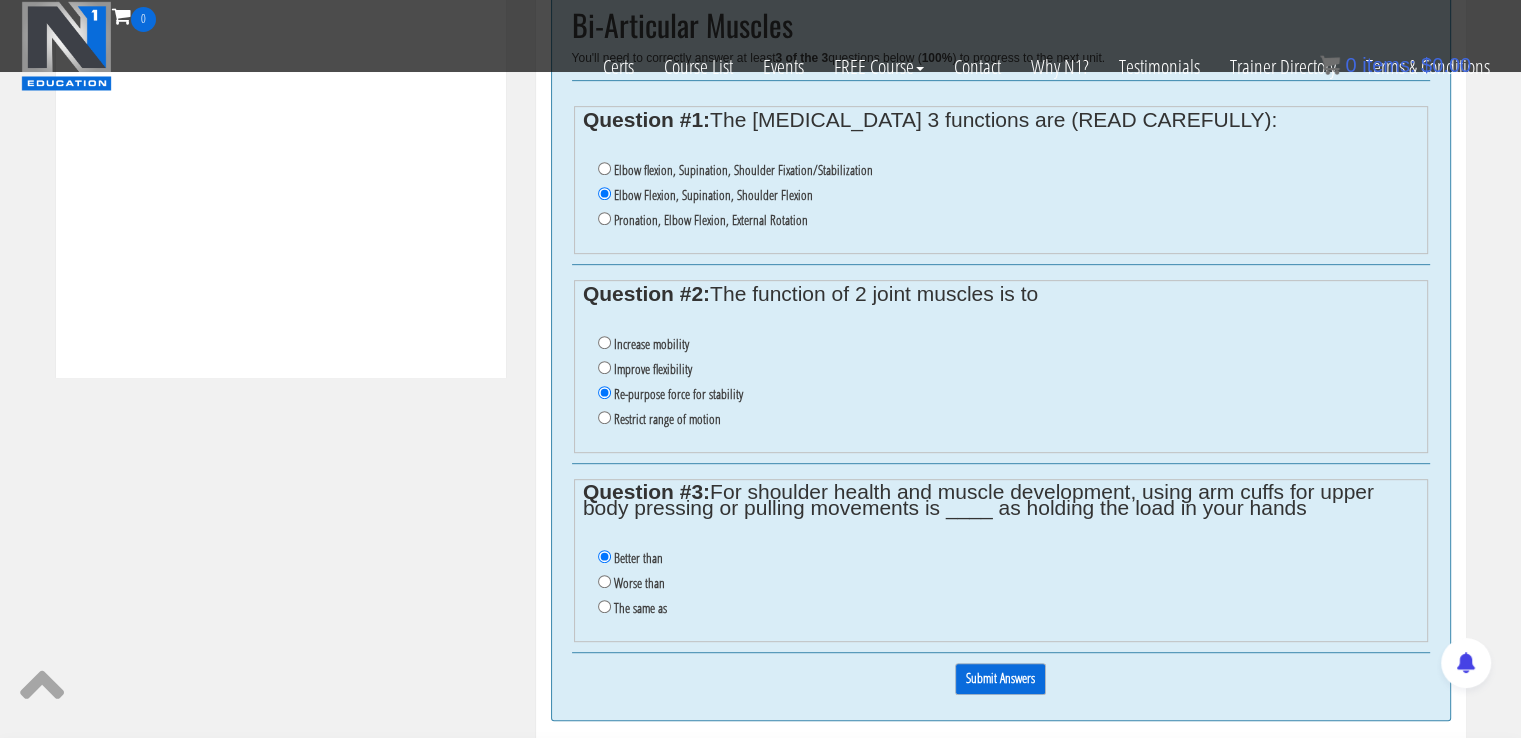 click on "Submit Answers" at bounding box center [1000, 678] 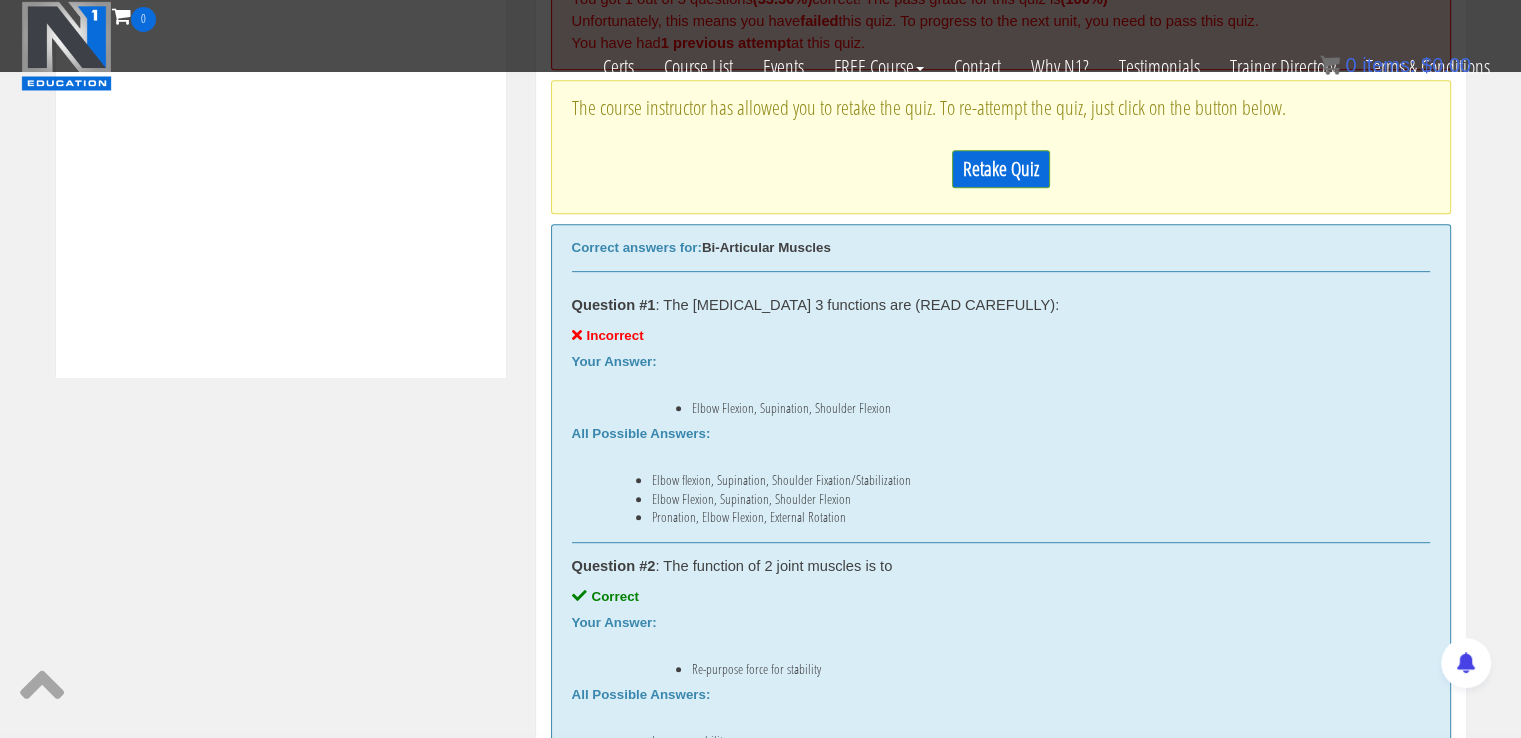 scroll, scrollTop: 758, scrollLeft: 0, axis: vertical 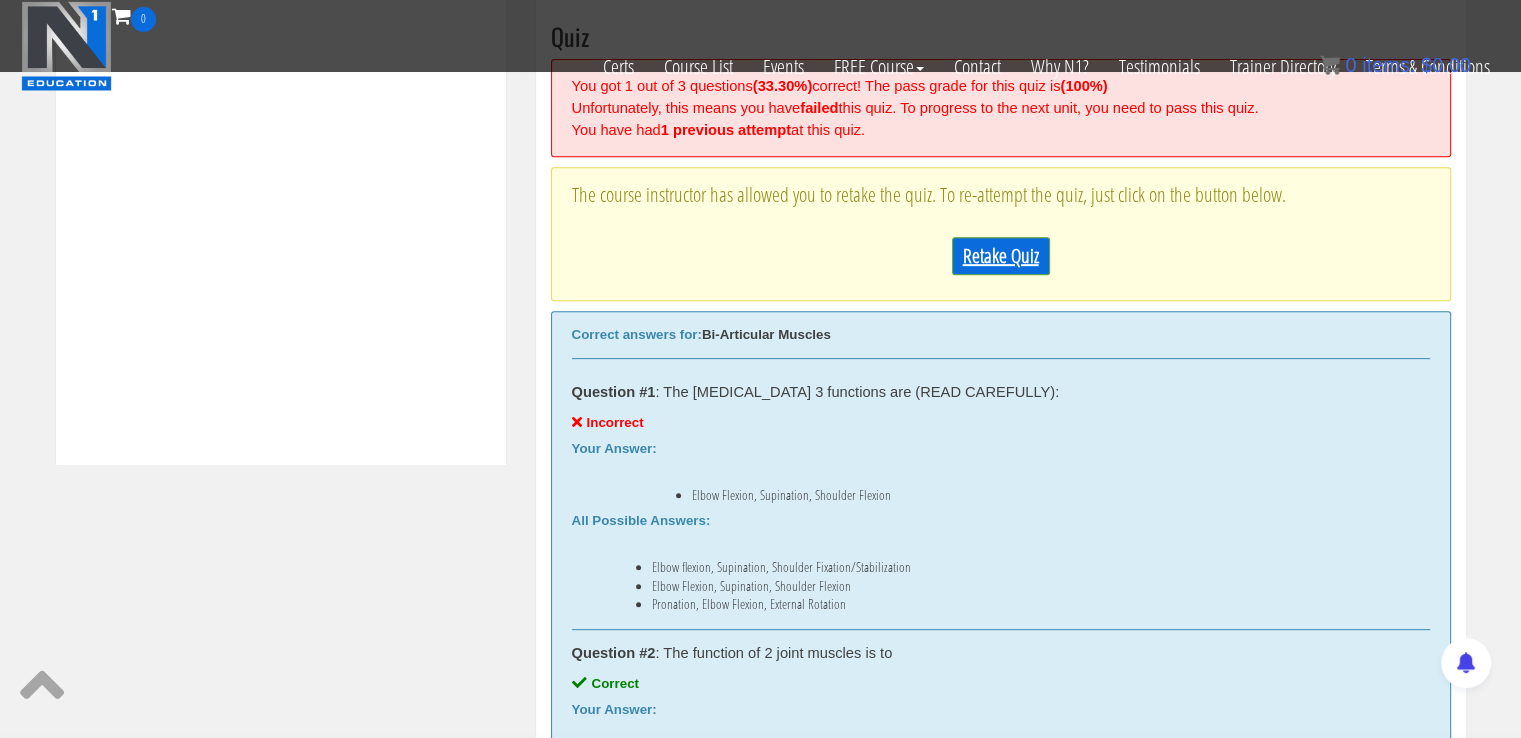 click on "Retake Quiz" at bounding box center [1001, 256] 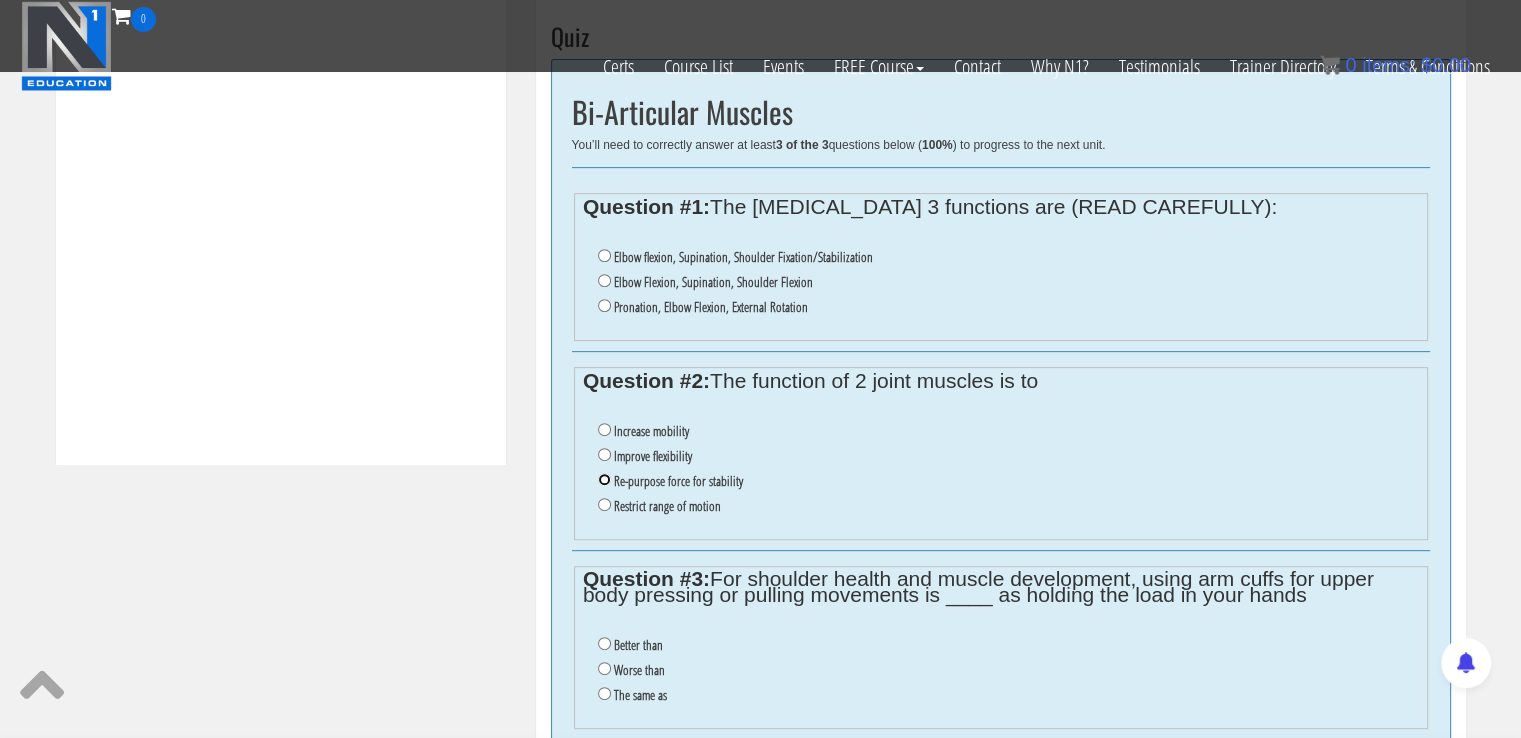 click on "Re-purpose force for stability" at bounding box center (604, 479) 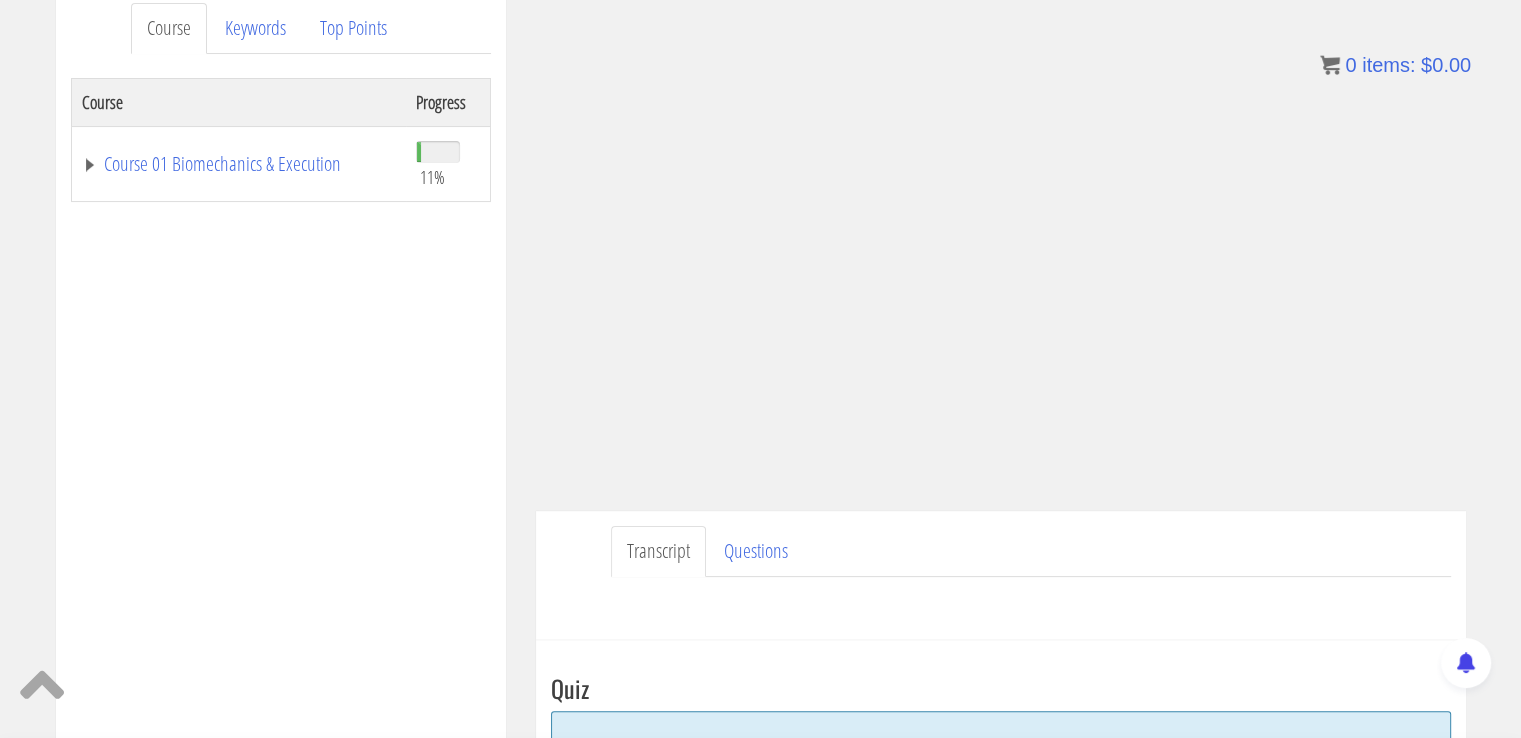 scroll, scrollTop: 256, scrollLeft: 0, axis: vertical 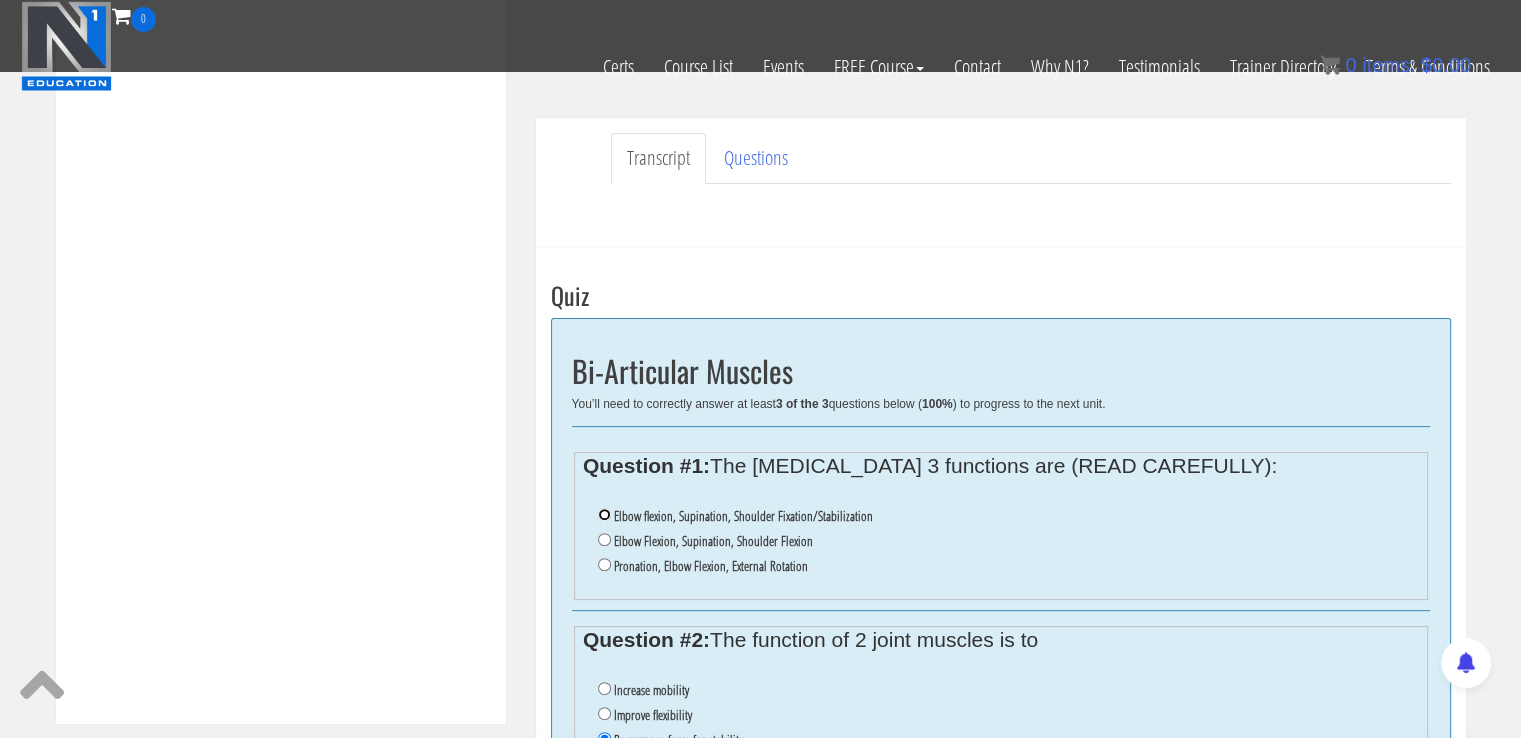 click on "Elbow flexion, Supination, Shoulder Fixation/Stabilization" at bounding box center [604, 514] 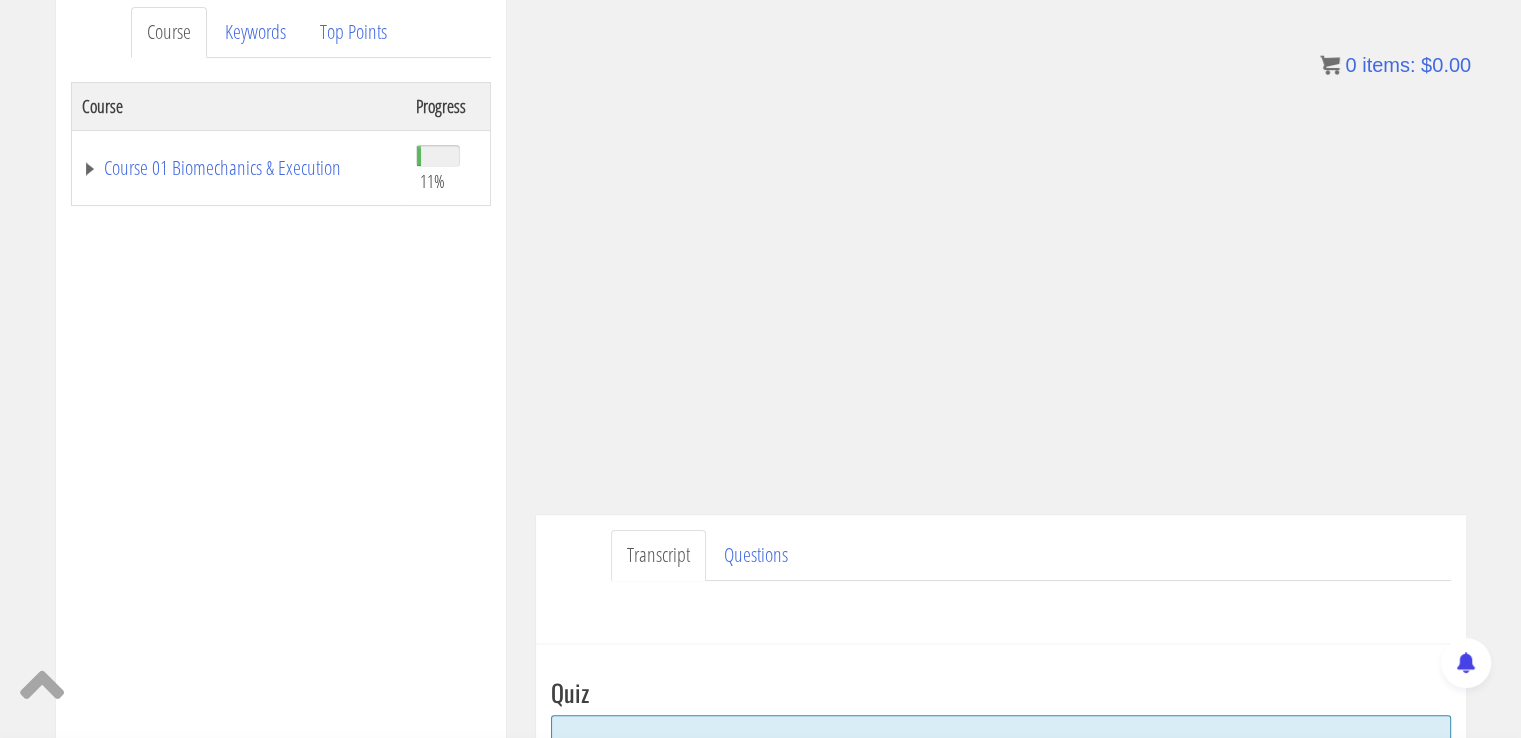 scroll, scrollTop: 258, scrollLeft: 0, axis: vertical 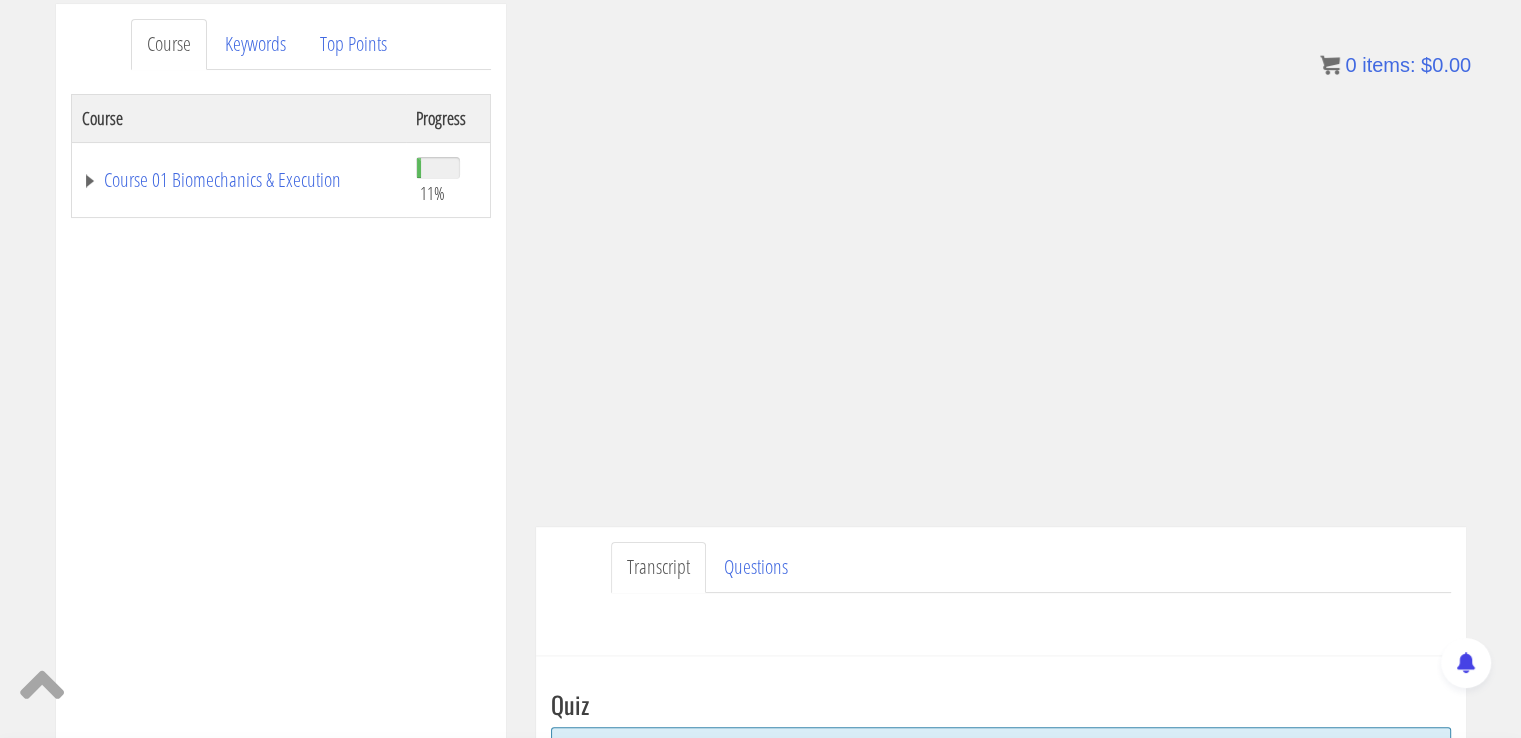 drag, startPoint x: 1471, startPoint y: 279, endPoint x: 1526, endPoint y: 201, distance: 95.44108 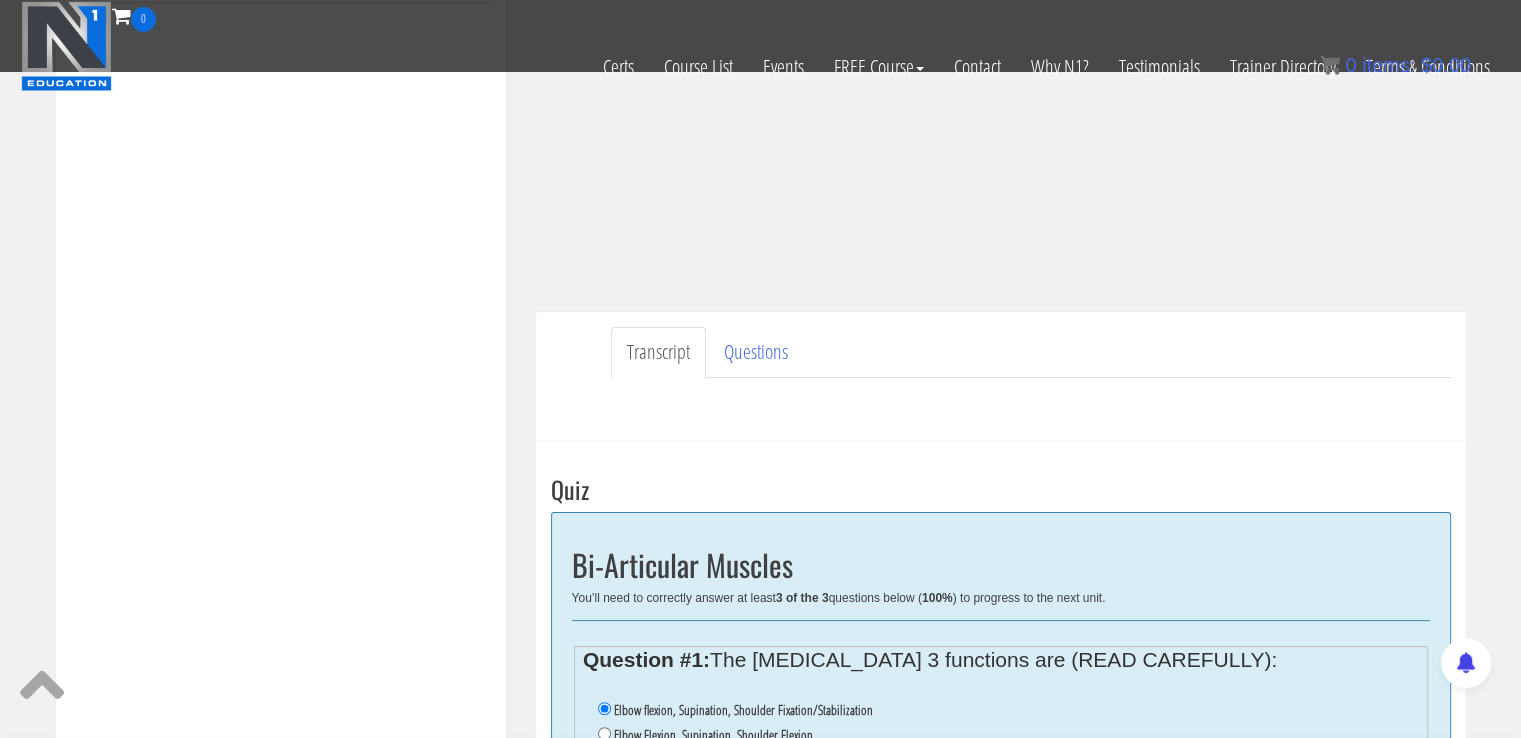 scroll, scrollTop: 351, scrollLeft: 0, axis: vertical 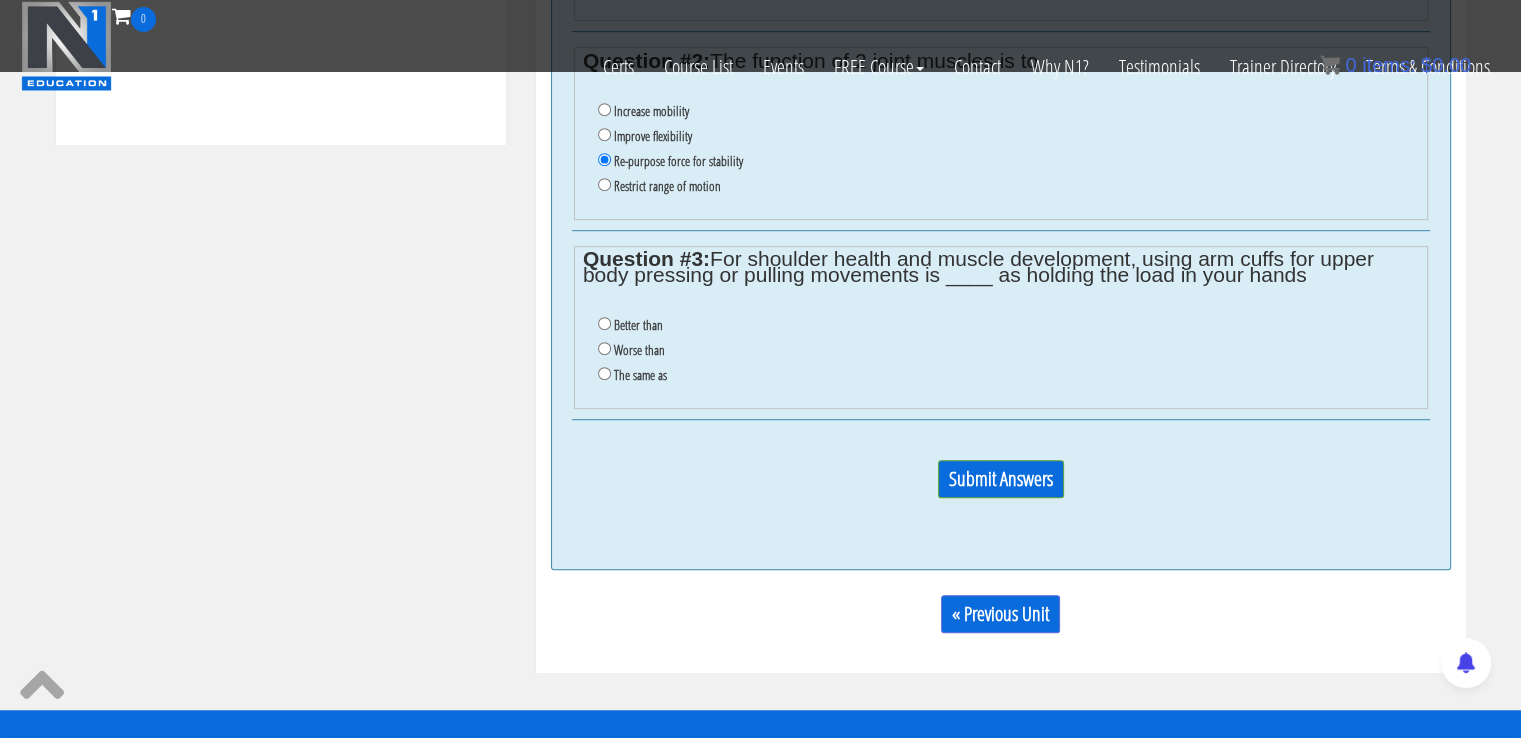 click on "Better than
Worse than
The same as" at bounding box center (1000, 350) 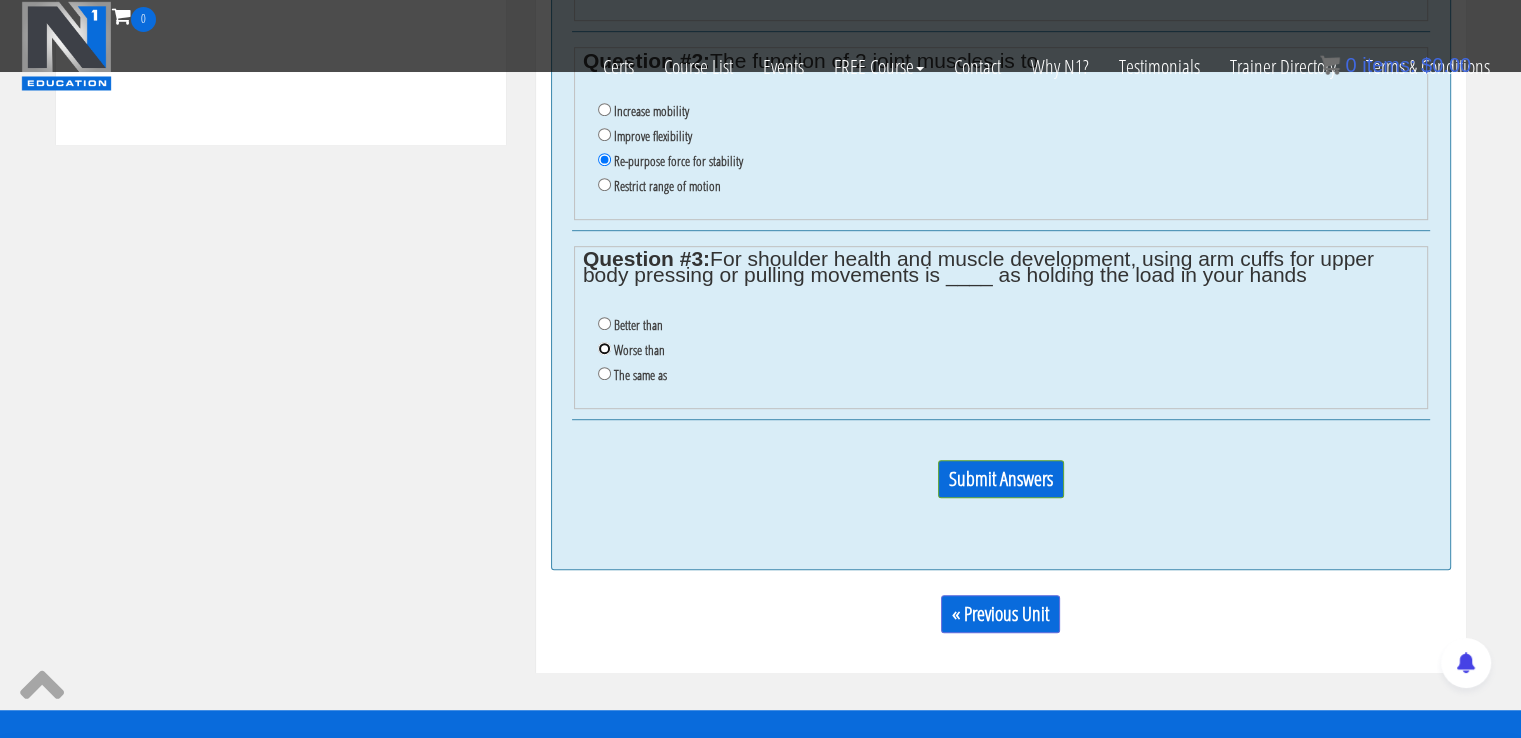 click on "Worse than" at bounding box center (604, 348) 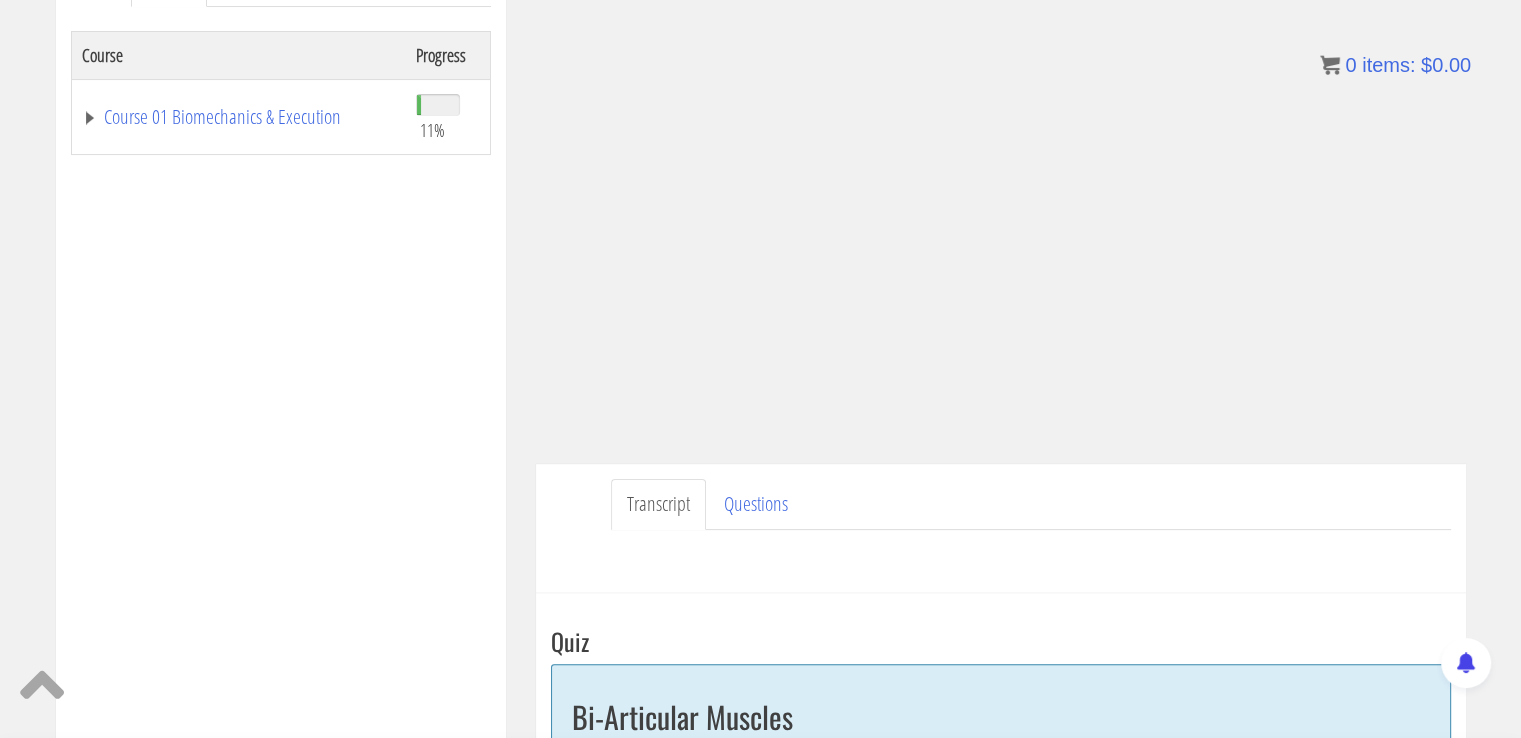 scroll, scrollTop: 260, scrollLeft: 0, axis: vertical 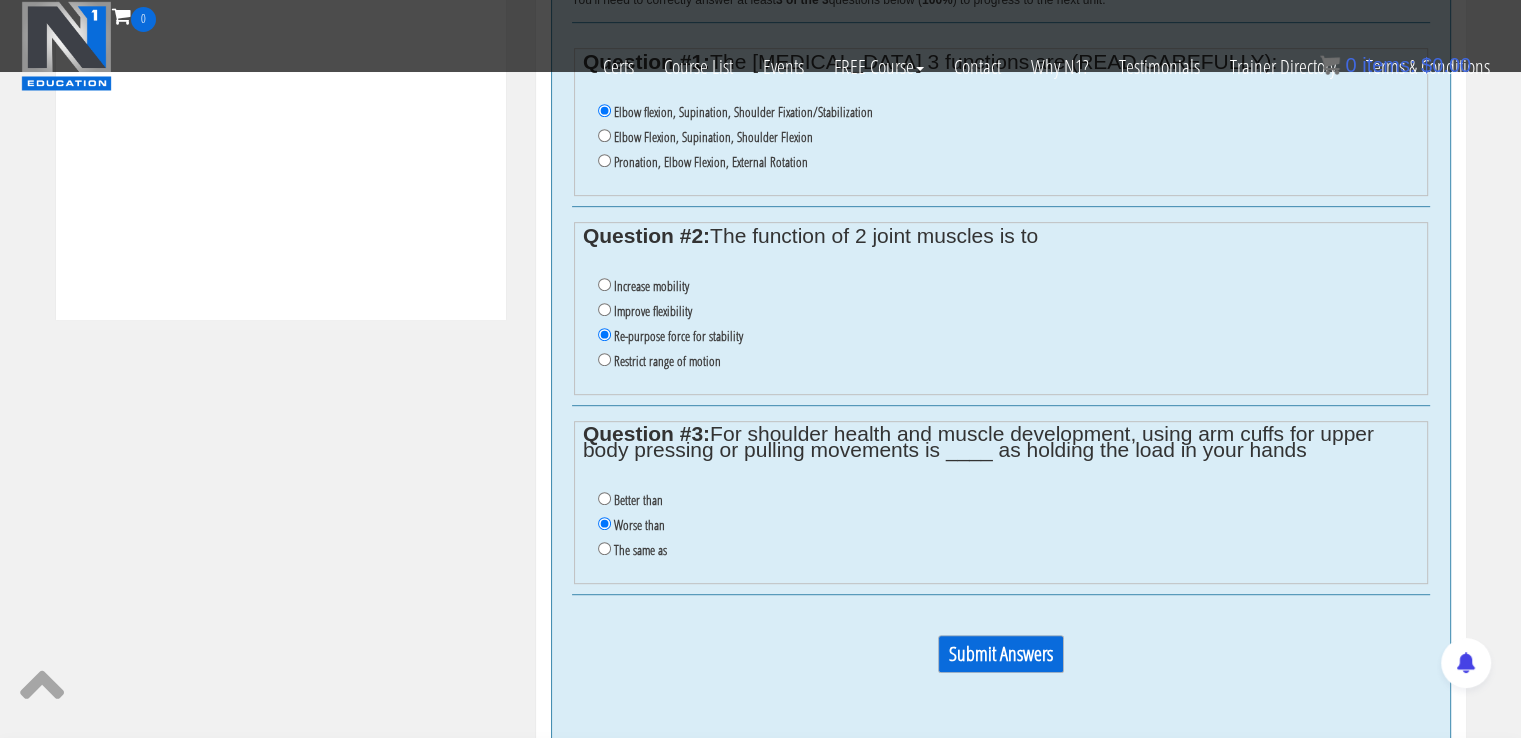 click on "Submit Answers" at bounding box center [1001, 654] 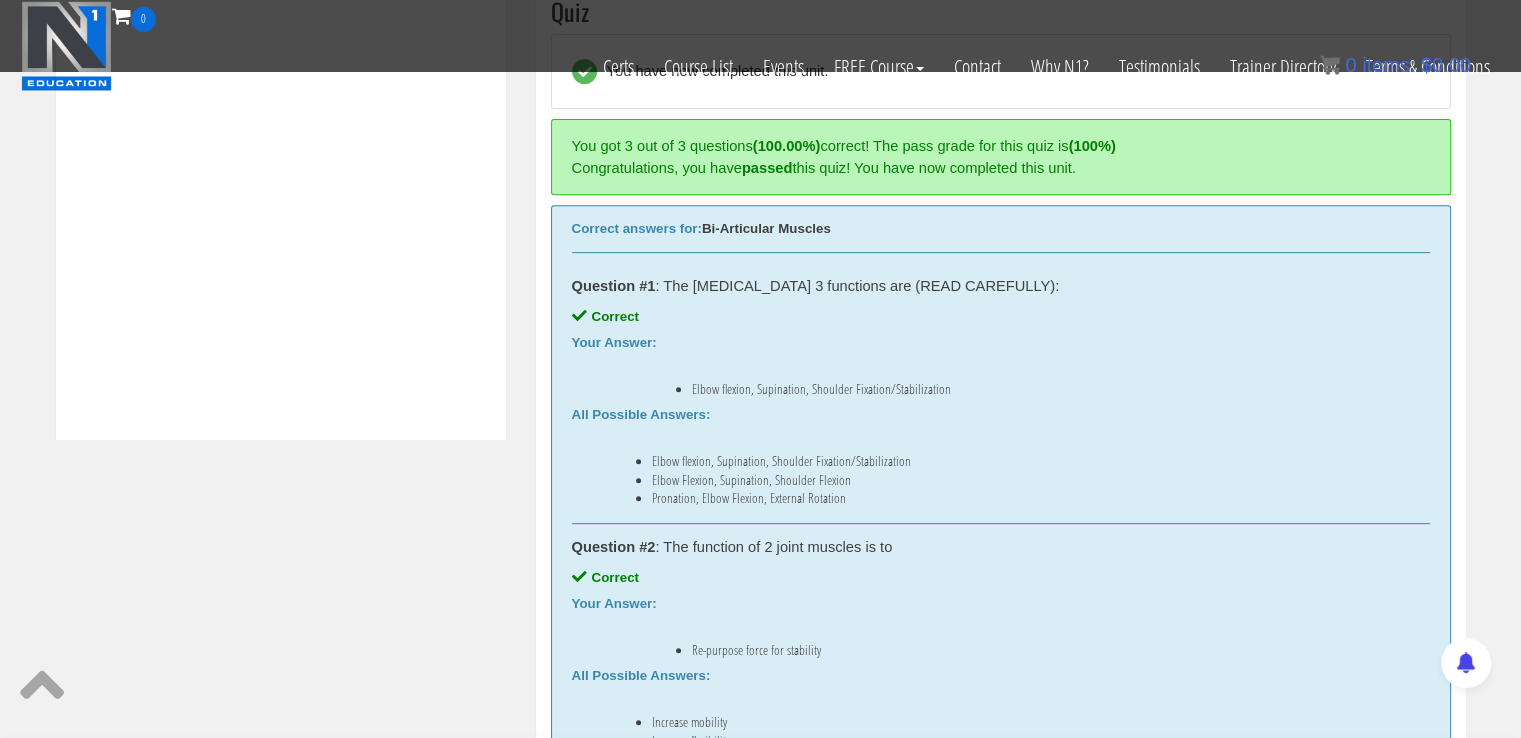 scroll, scrollTop: 758, scrollLeft: 0, axis: vertical 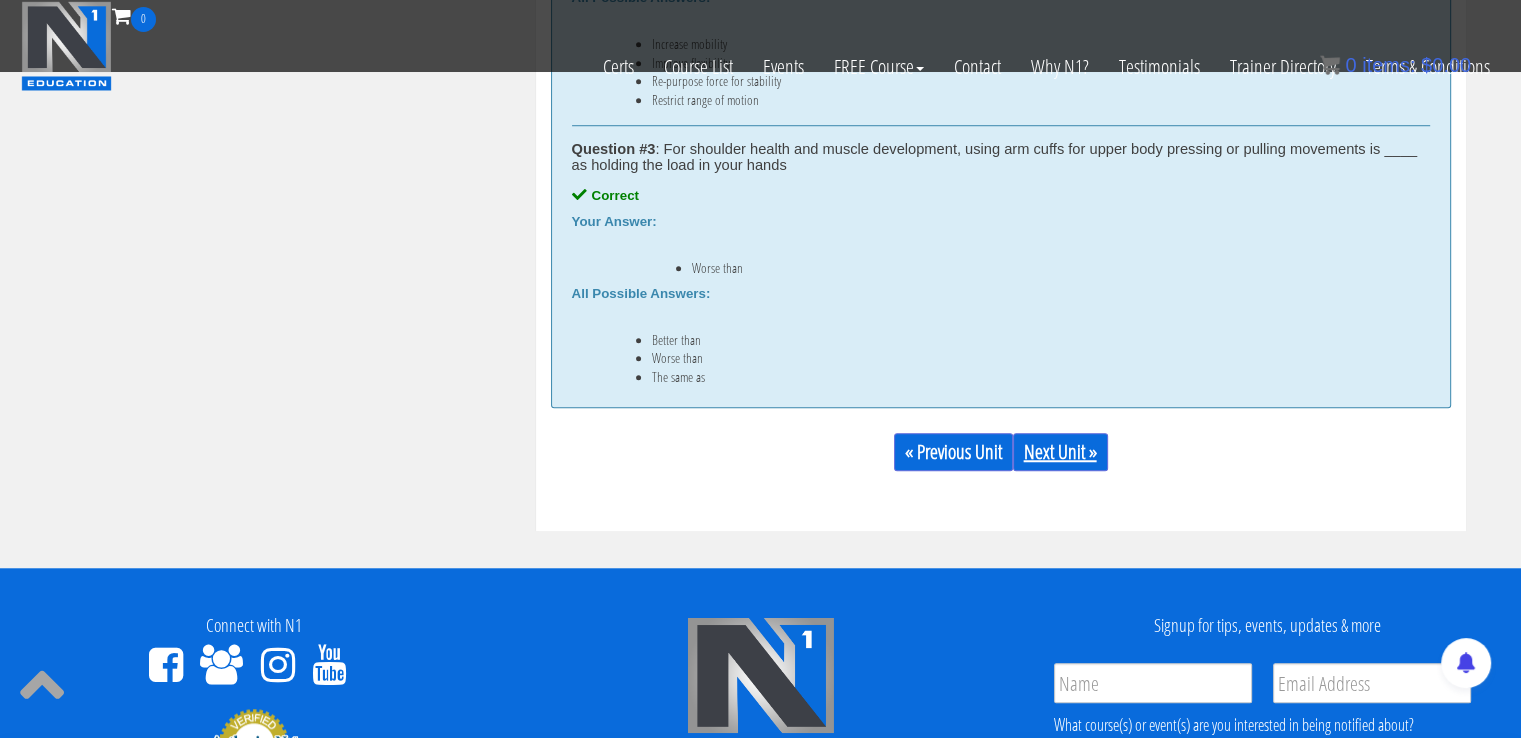 click on "Next Unit »" at bounding box center [1060, 452] 